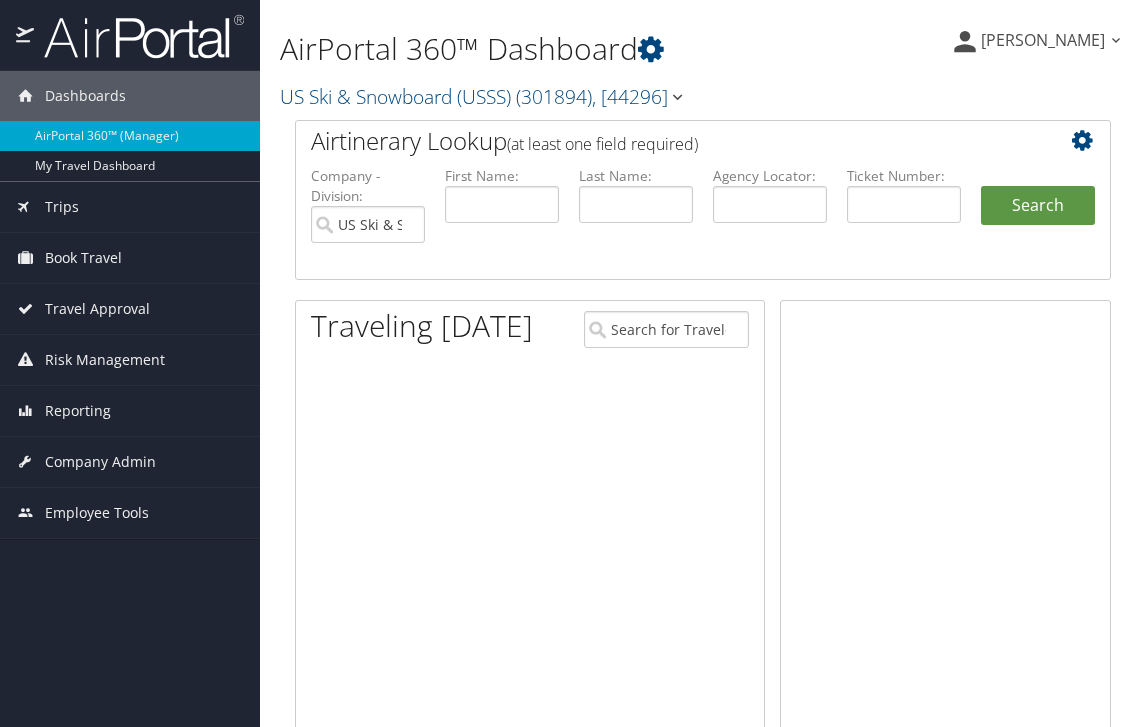 scroll, scrollTop: 0, scrollLeft: 0, axis: both 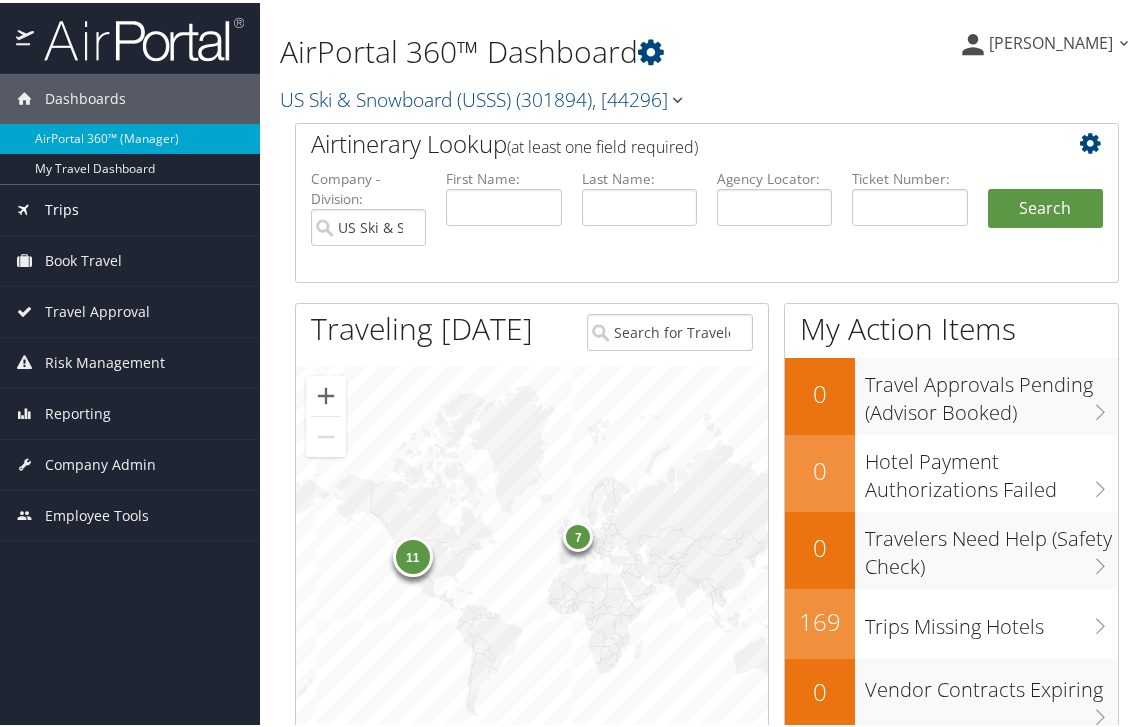 click on "Trips" at bounding box center (62, 207) 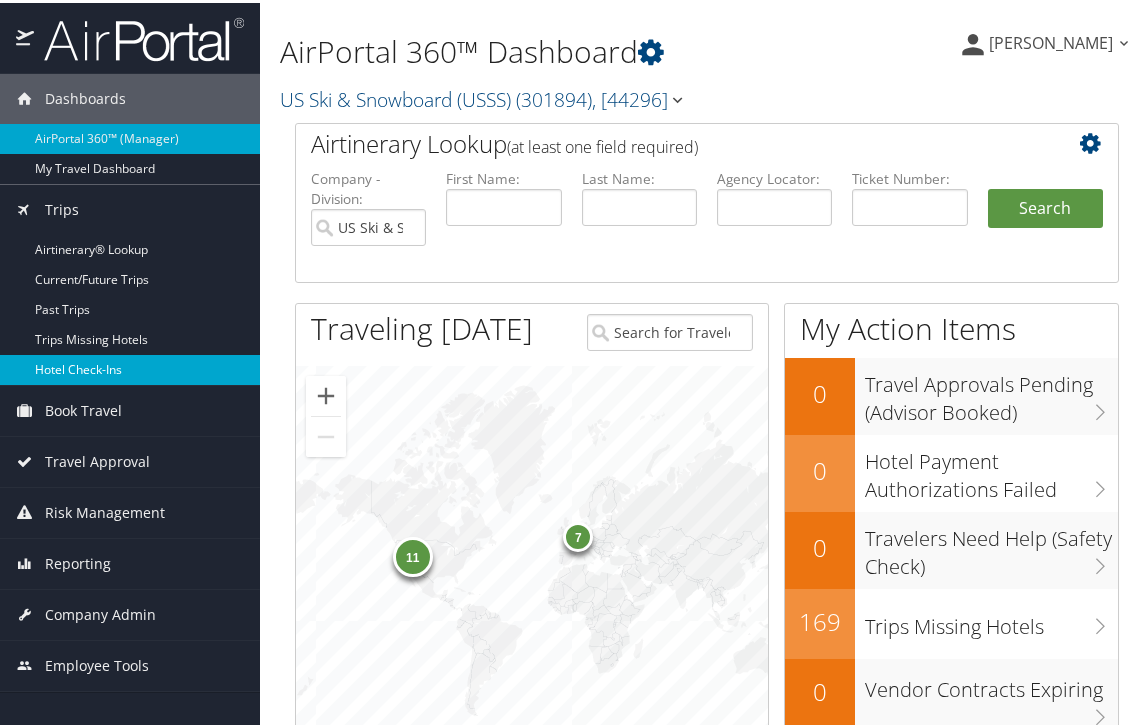 click on "Hotel Check-ins" at bounding box center [130, 367] 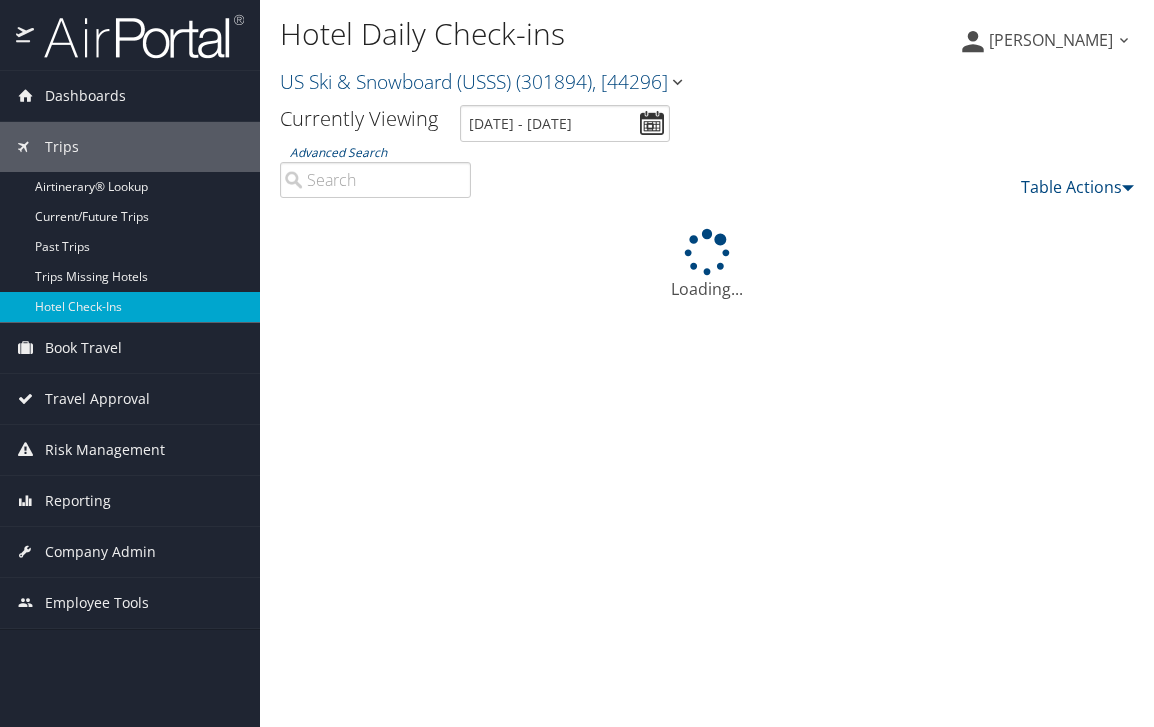 scroll, scrollTop: 0, scrollLeft: 0, axis: both 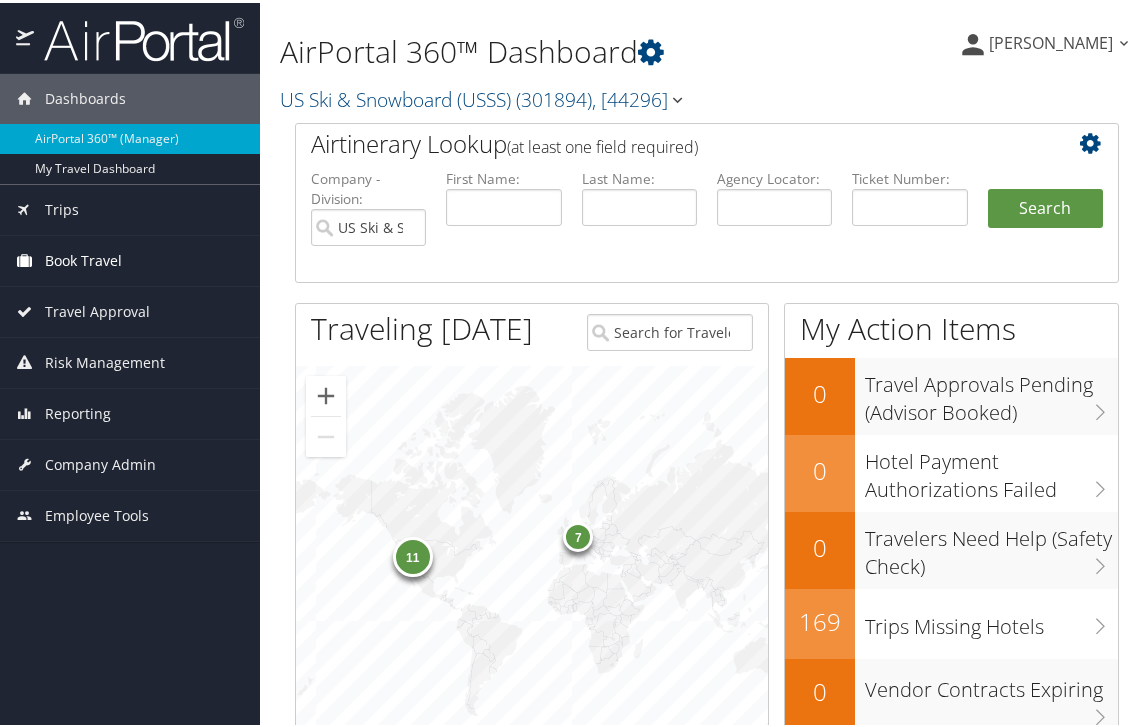 click on "Book Travel" at bounding box center (83, 258) 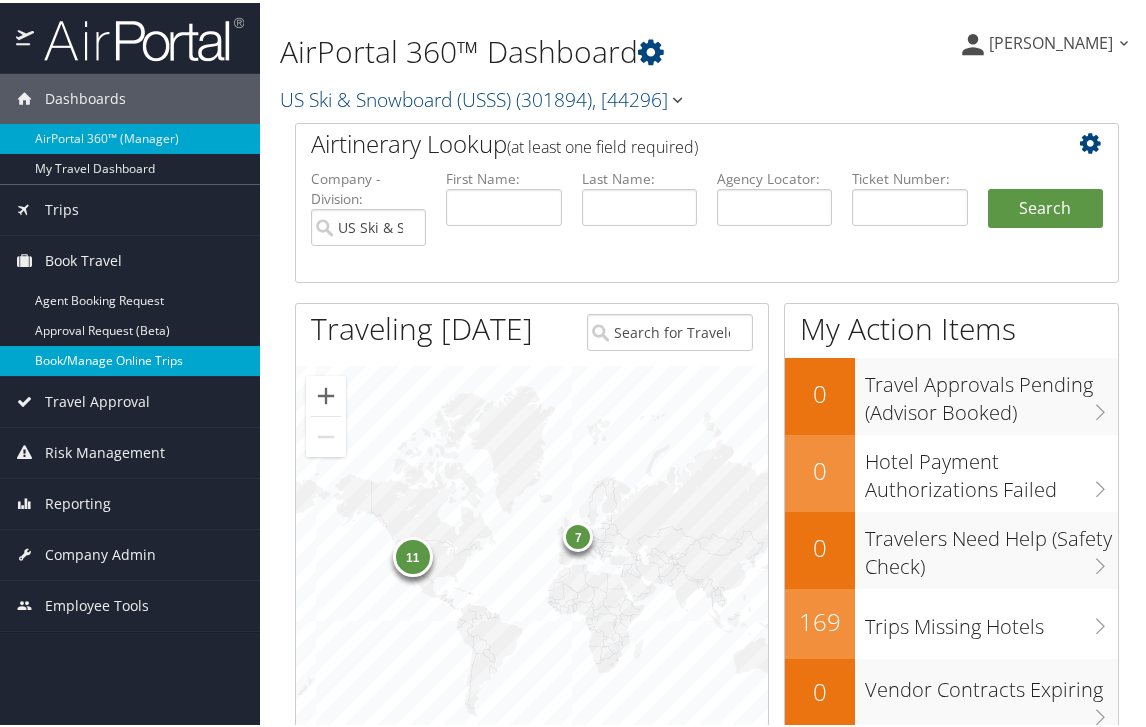 click on "Book/Manage Online Trips" at bounding box center (130, 358) 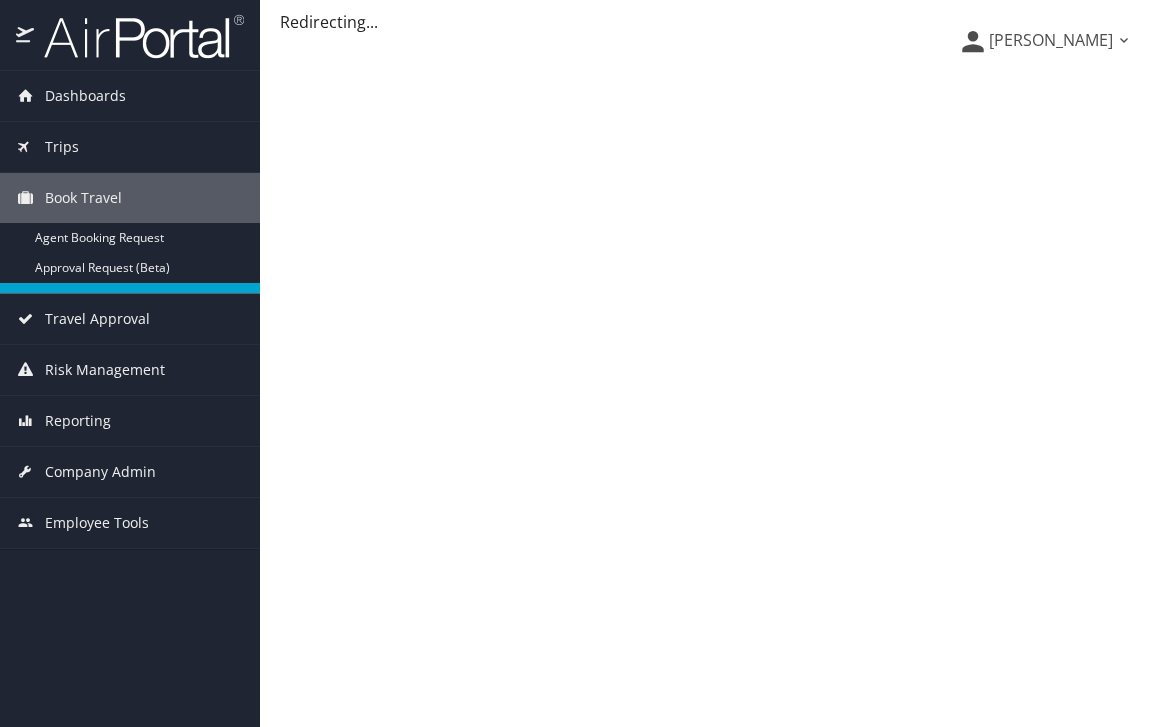 scroll, scrollTop: 0, scrollLeft: 0, axis: both 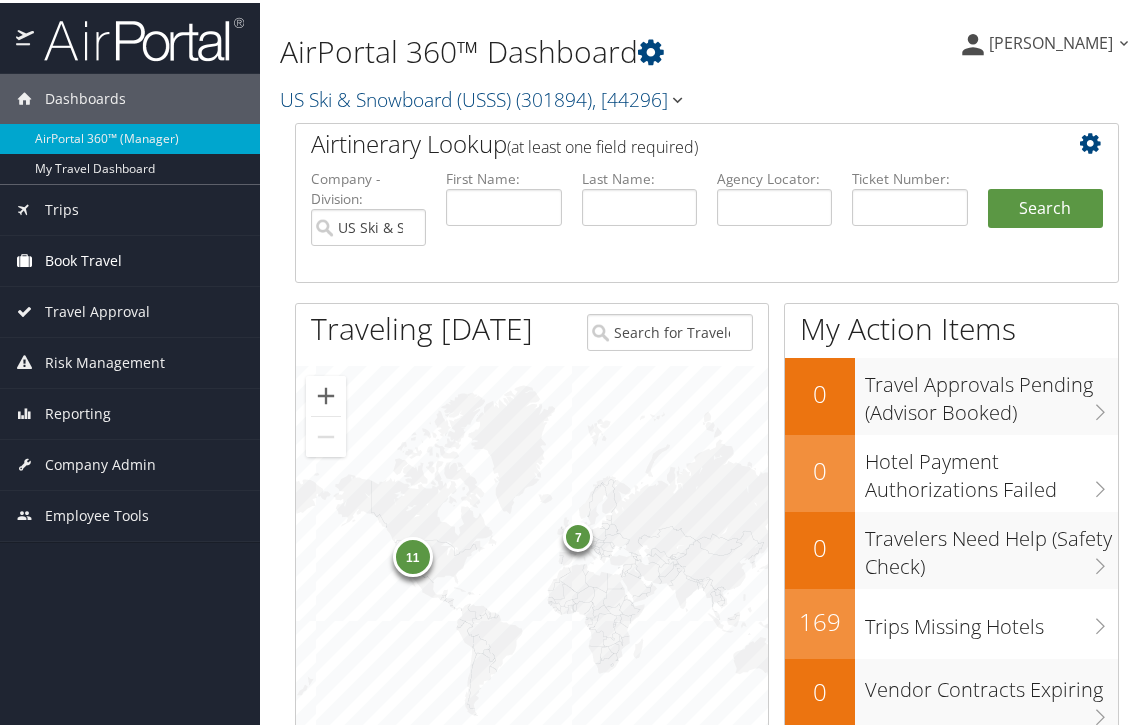 click on "Book Travel" at bounding box center [83, 258] 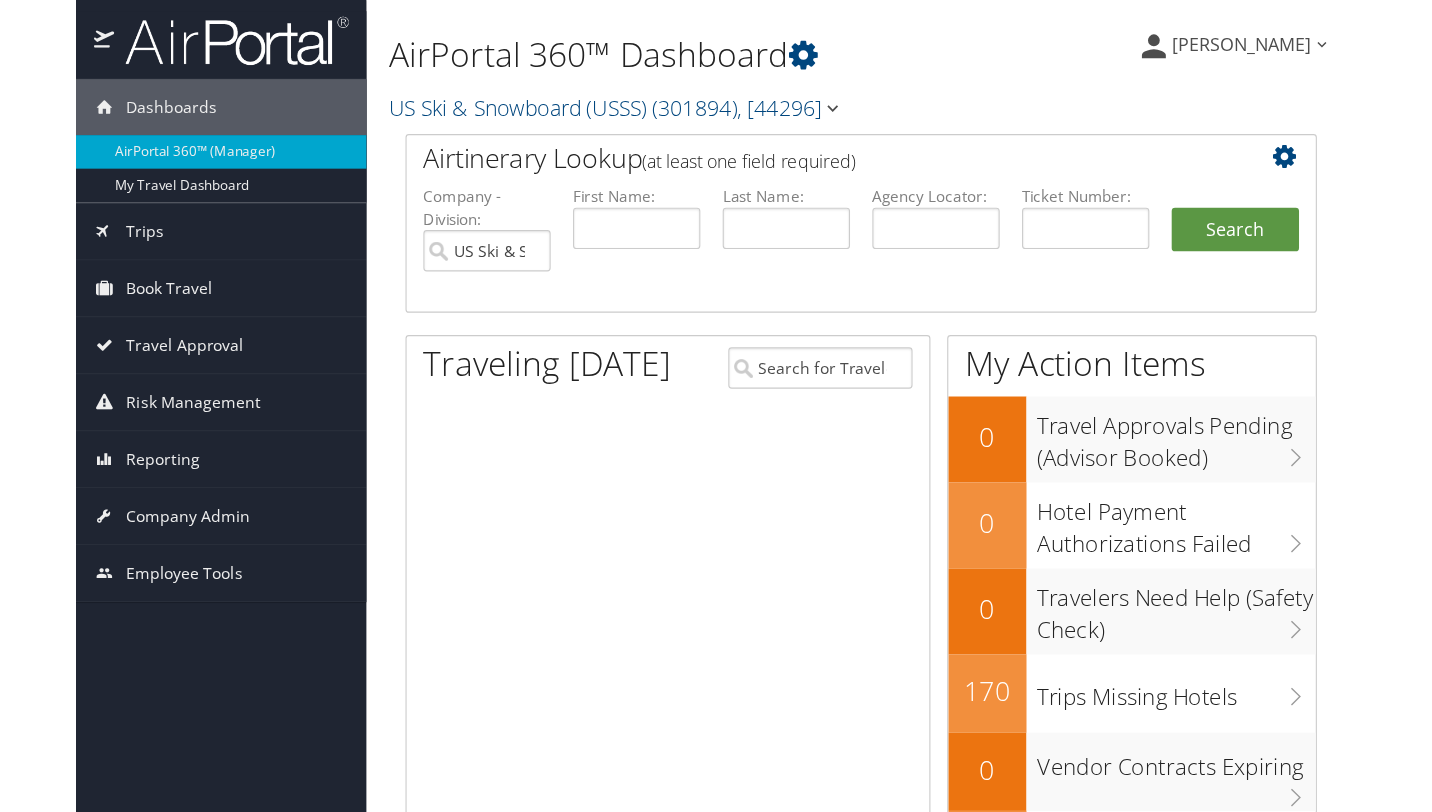 scroll, scrollTop: 0, scrollLeft: 0, axis: both 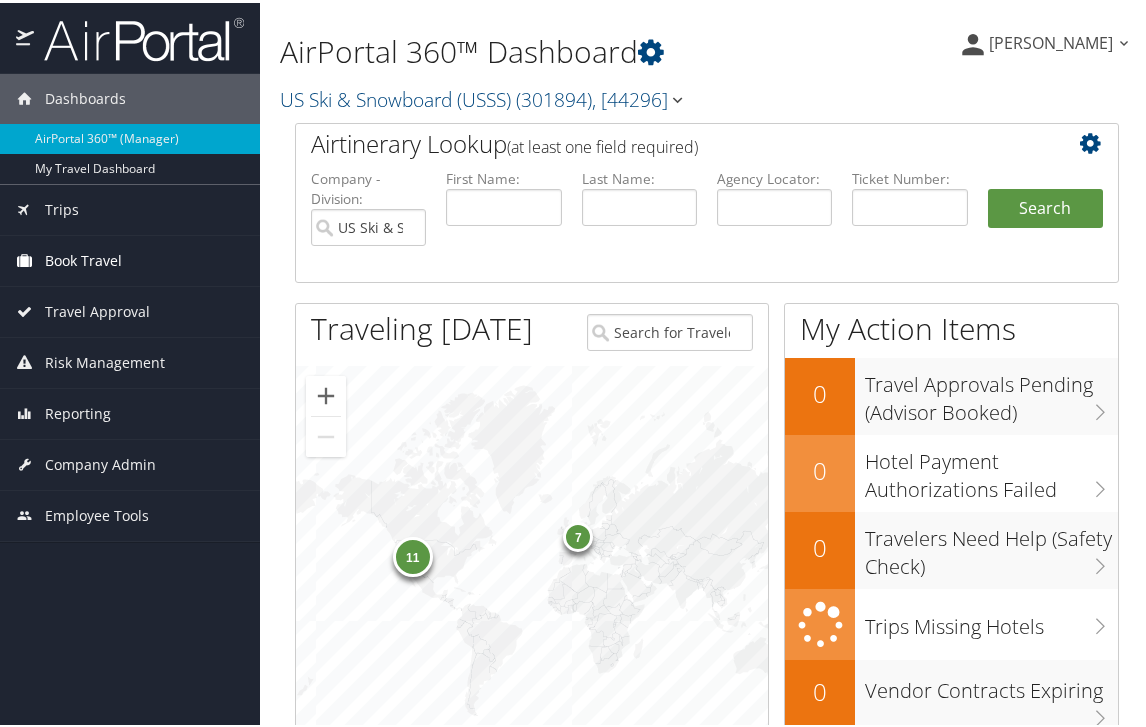 click on "Book Travel" at bounding box center [83, 258] 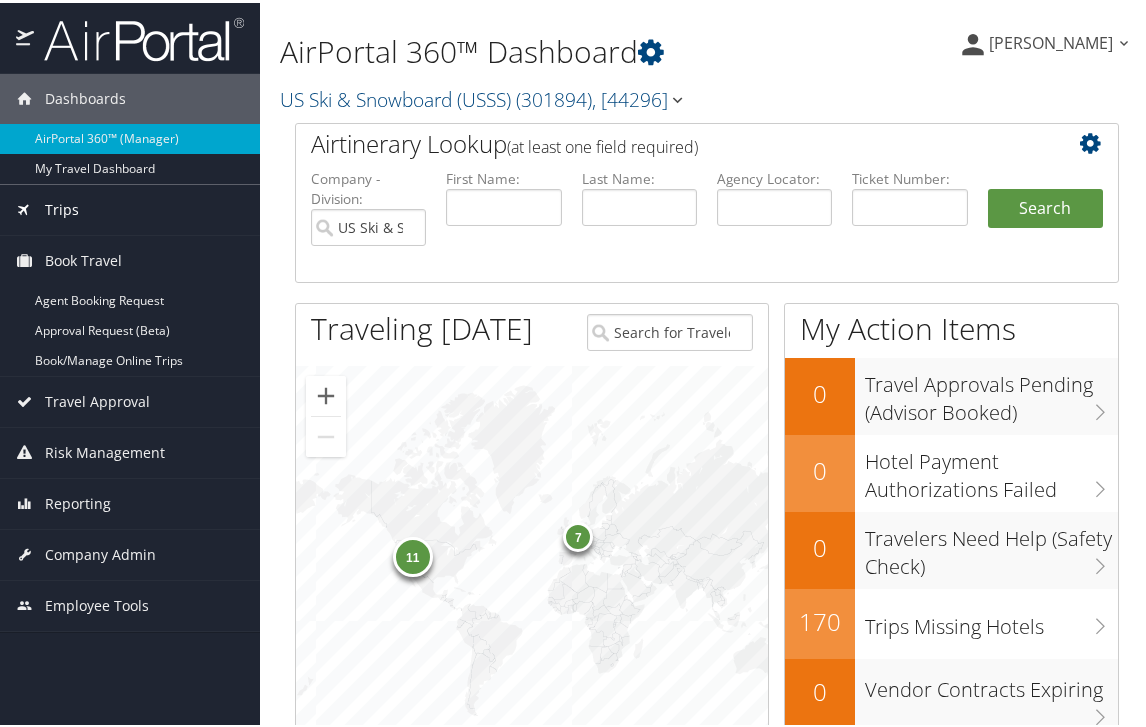 click on "Trips" at bounding box center [62, 207] 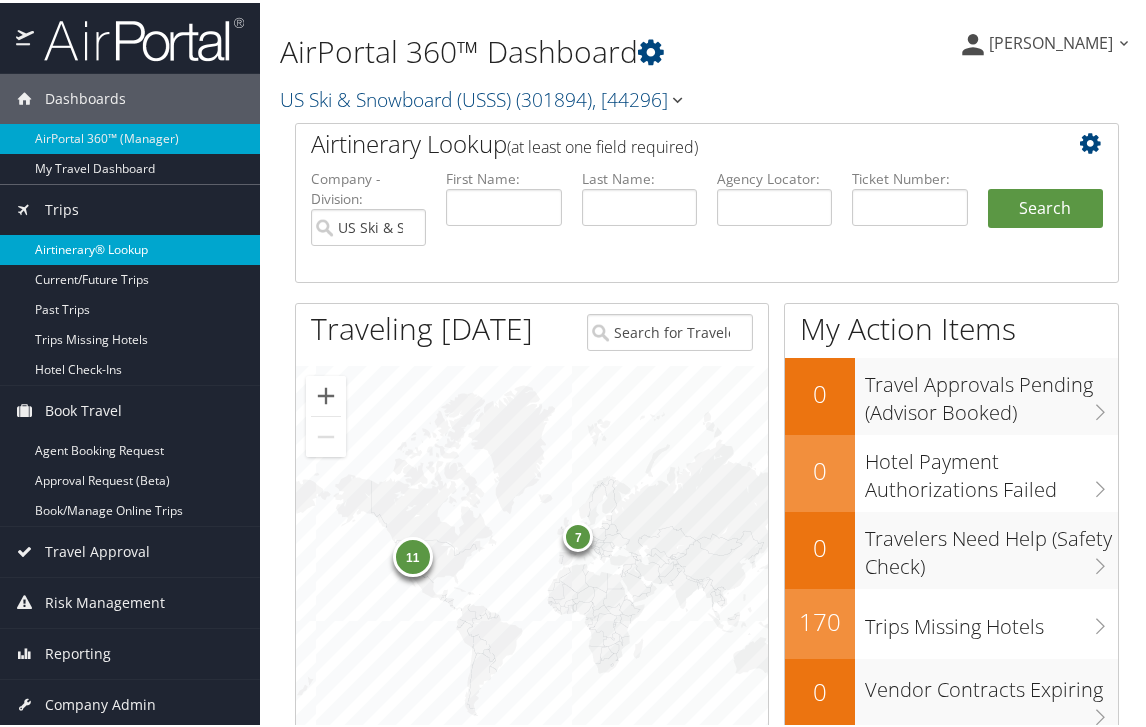 click on "Airtinerary® Lookup" at bounding box center (130, 247) 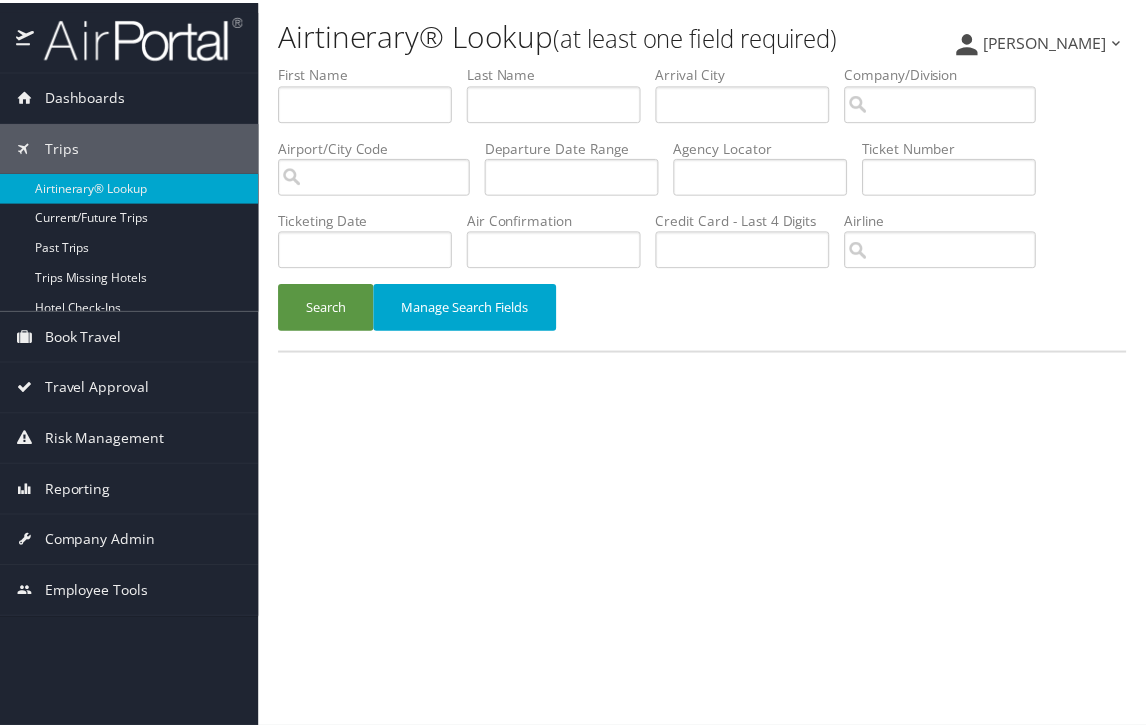 scroll, scrollTop: 0, scrollLeft: 0, axis: both 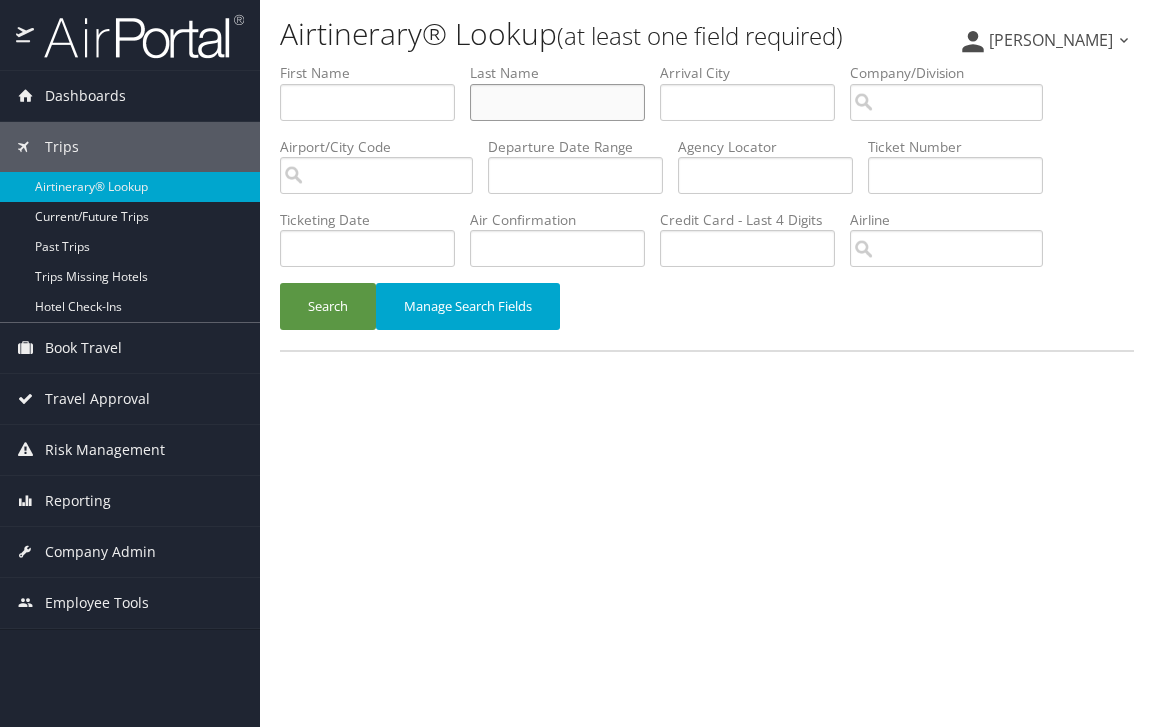click at bounding box center (557, 102) 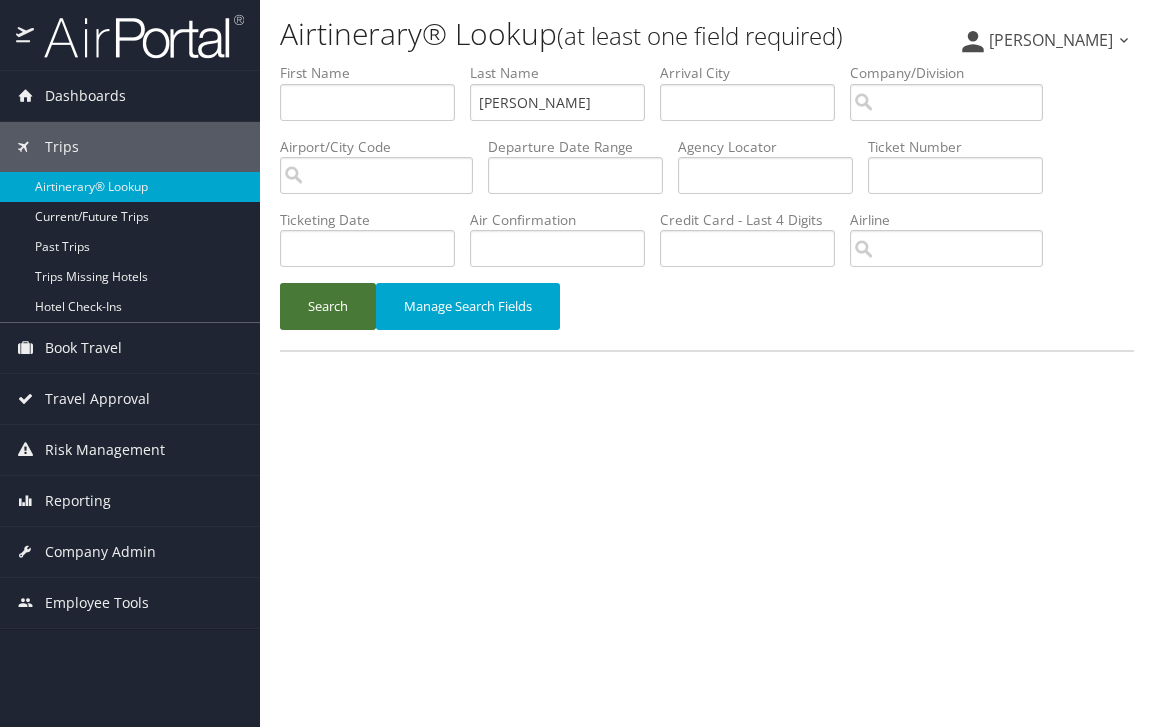 click on "Search" at bounding box center [328, 306] 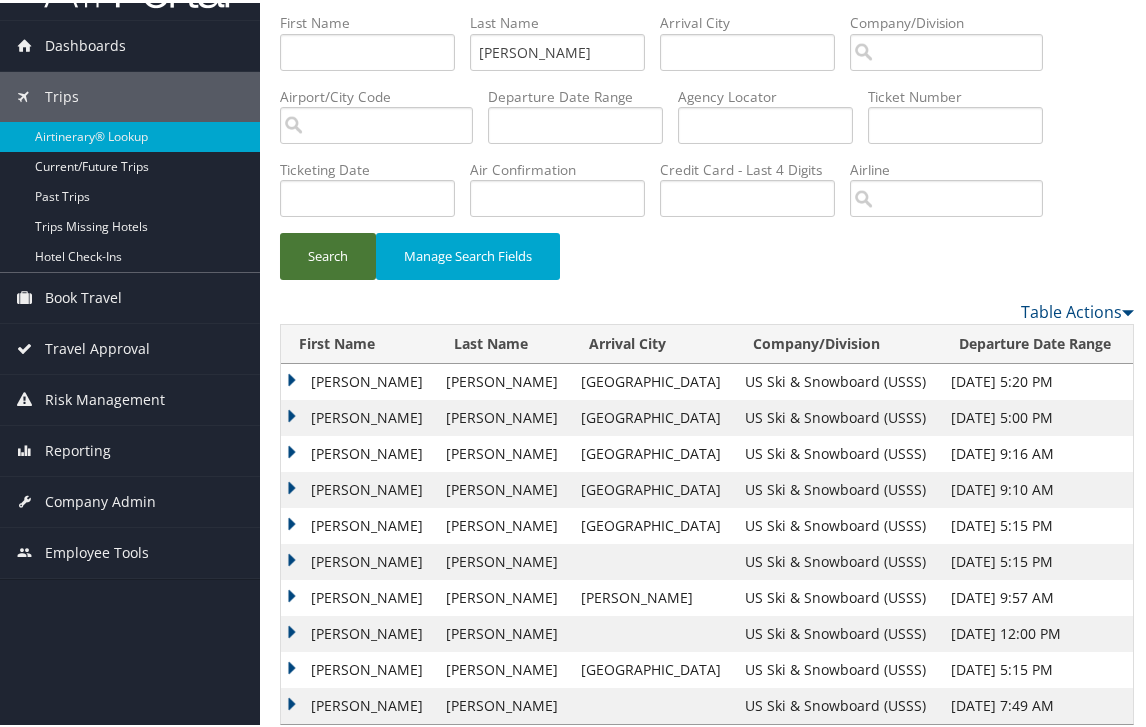 scroll, scrollTop: 49, scrollLeft: 0, axis: vertical 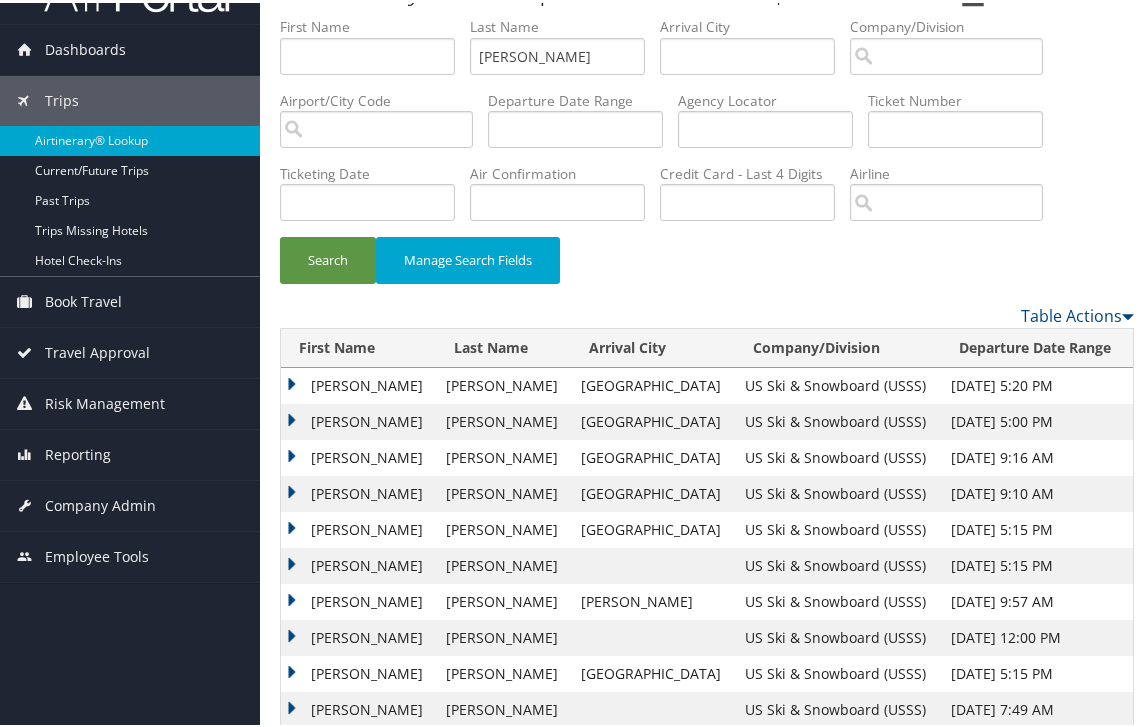 click on "Cole" at bounding box center [358, 383] 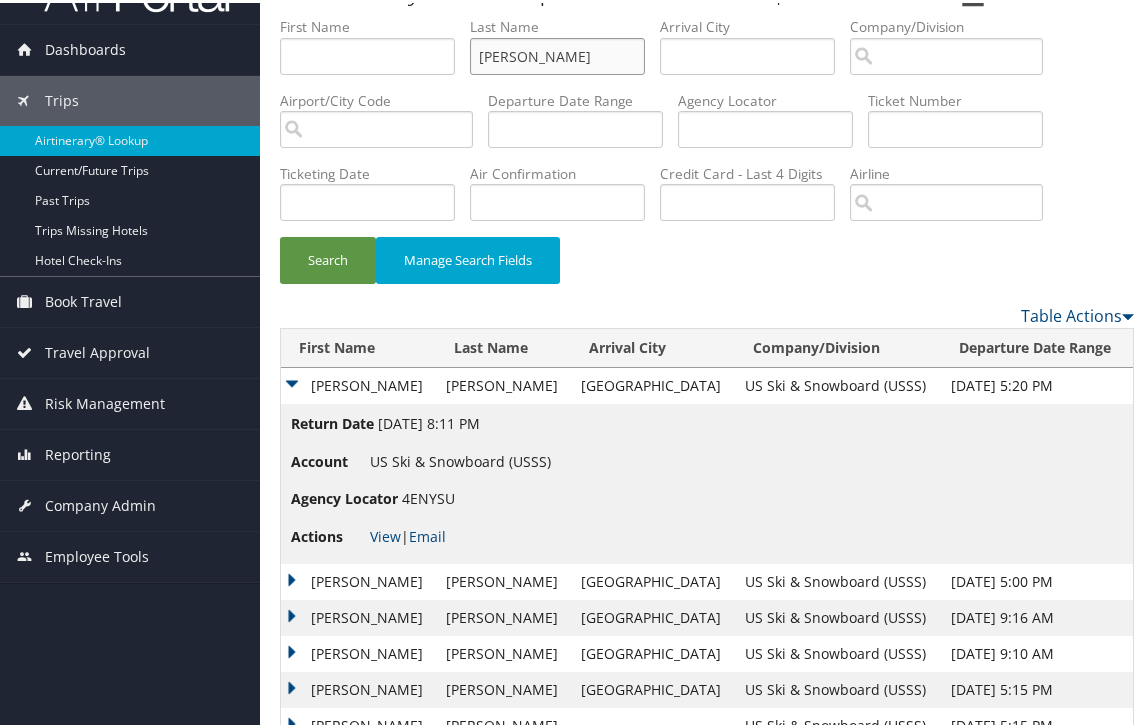 click on "mcdonald" at bounding box center [557, 53] 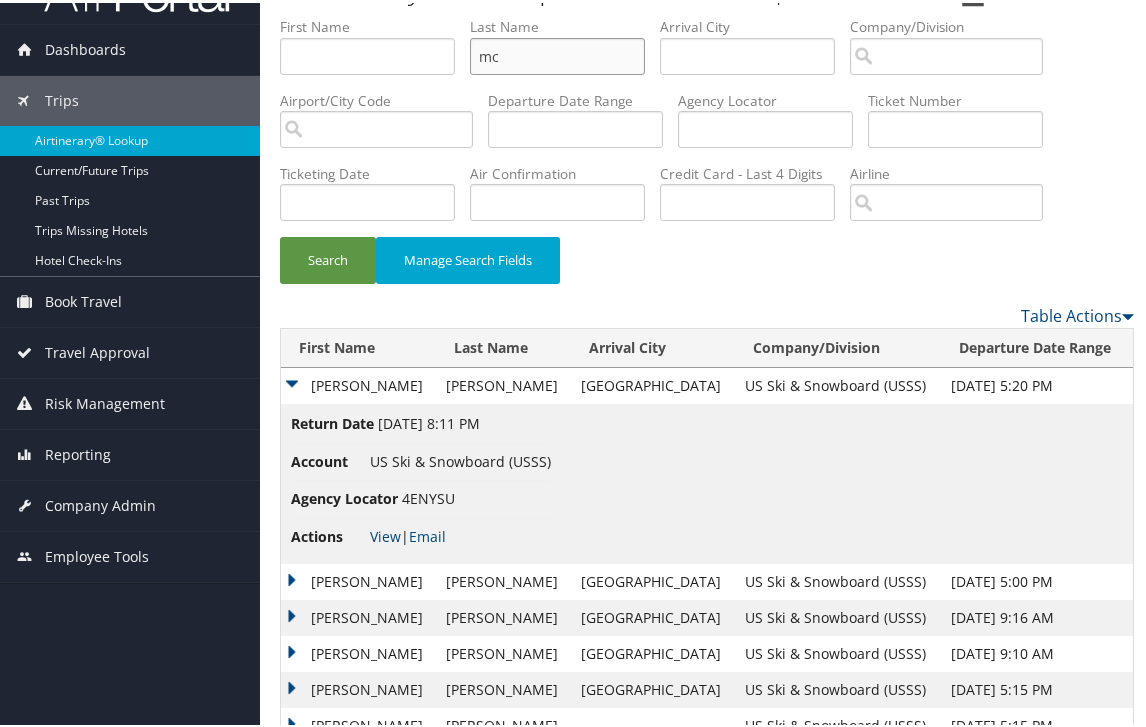 type on "m" 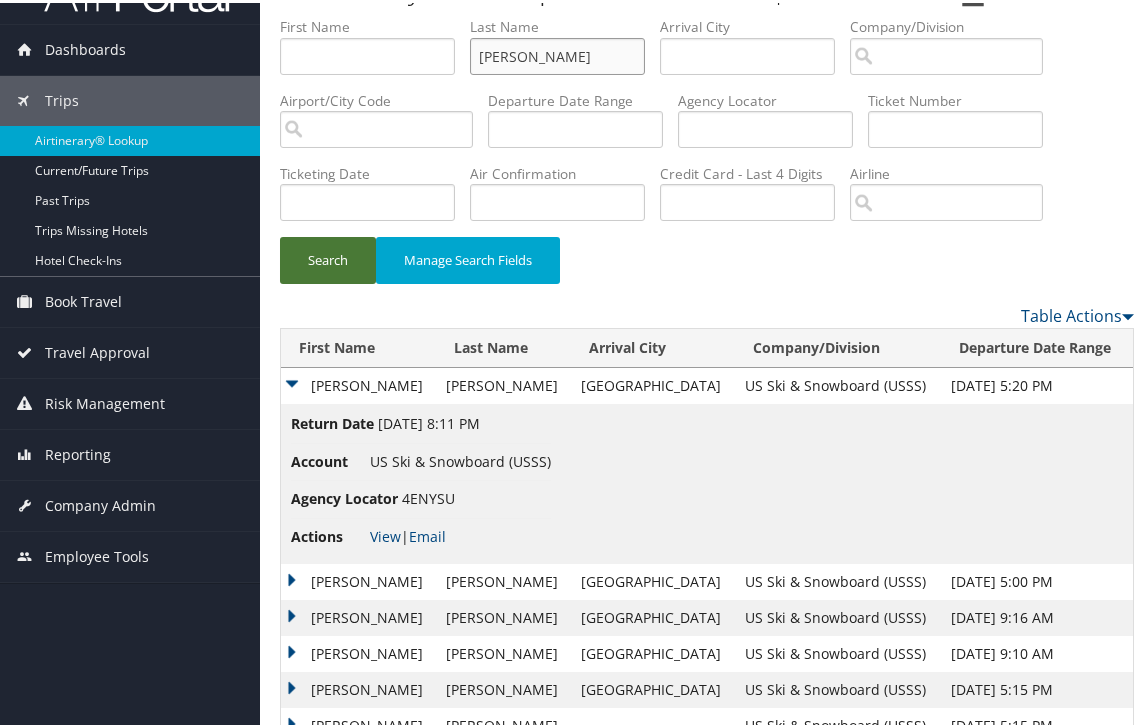 type on "[PERSON_NAME]" 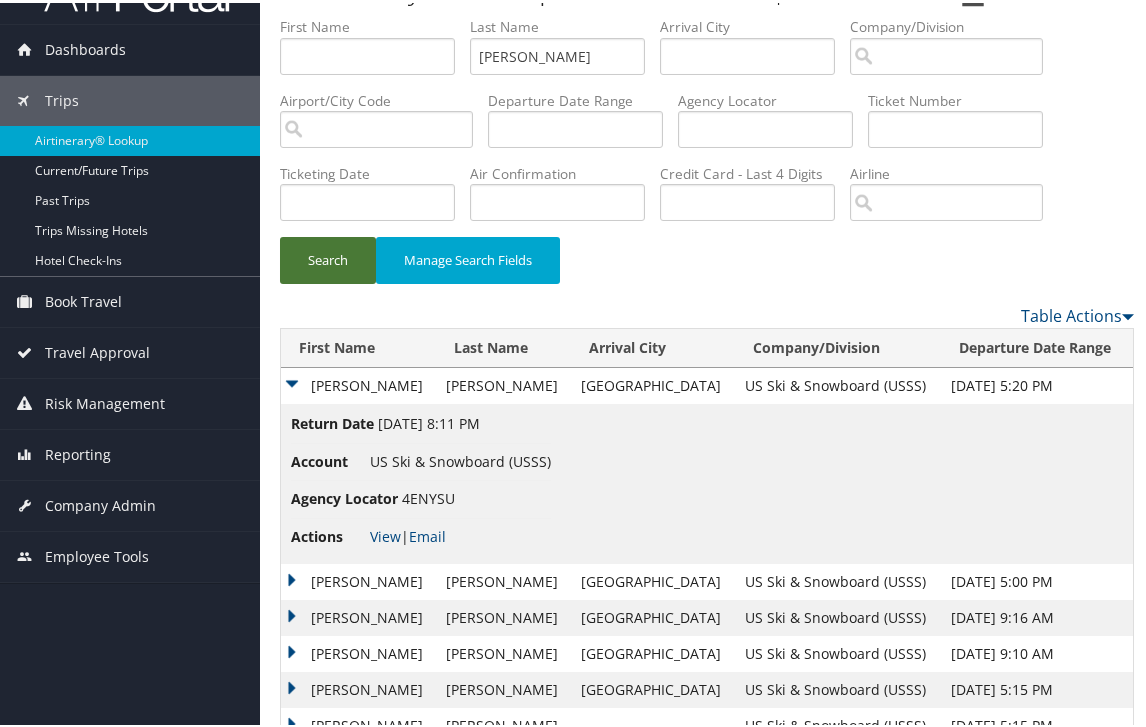 click on "Search" at bounding box center [328, 257] 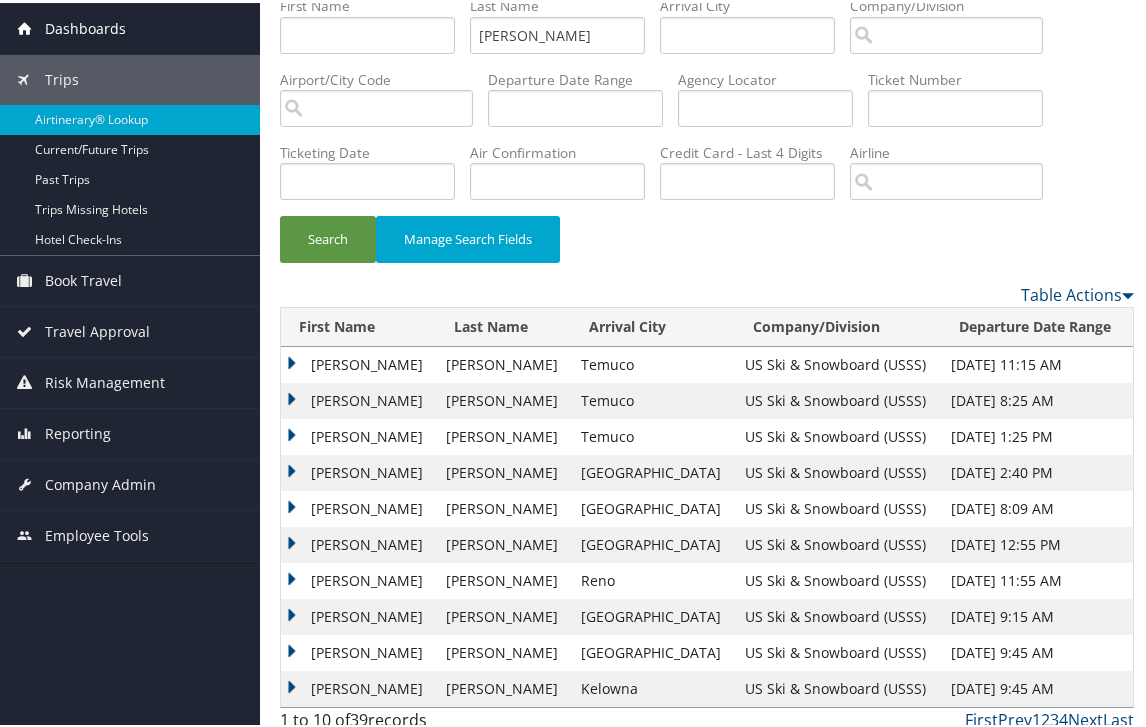 scroll, scrollTop: 0, scrollLeft: 0, axis: both 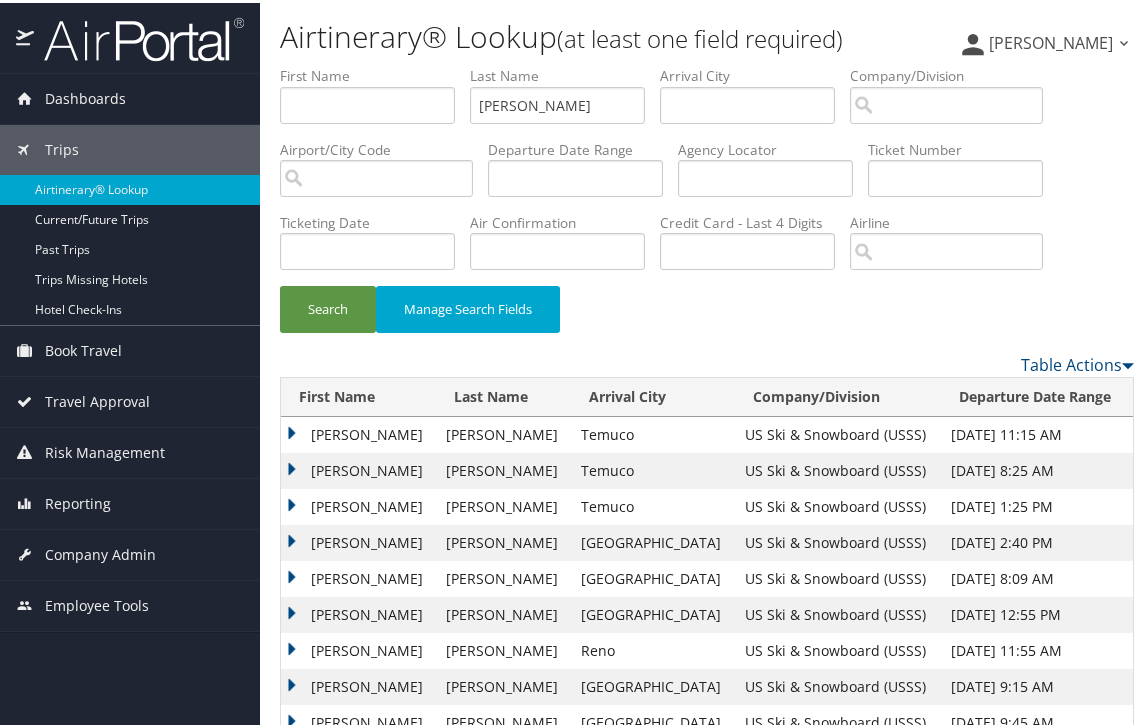 click on "DYLAN FRANK" at bounding box center [358, 432] 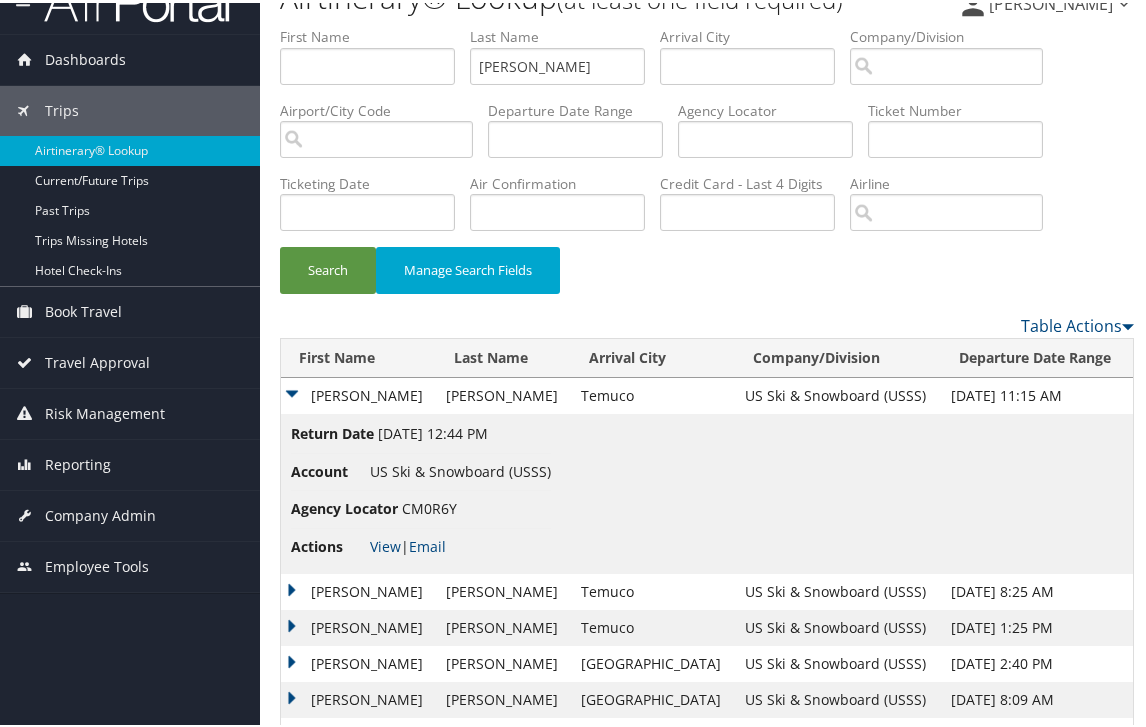 scroll, scrollTop: 92, scrollLeft: 0, axis: vertical 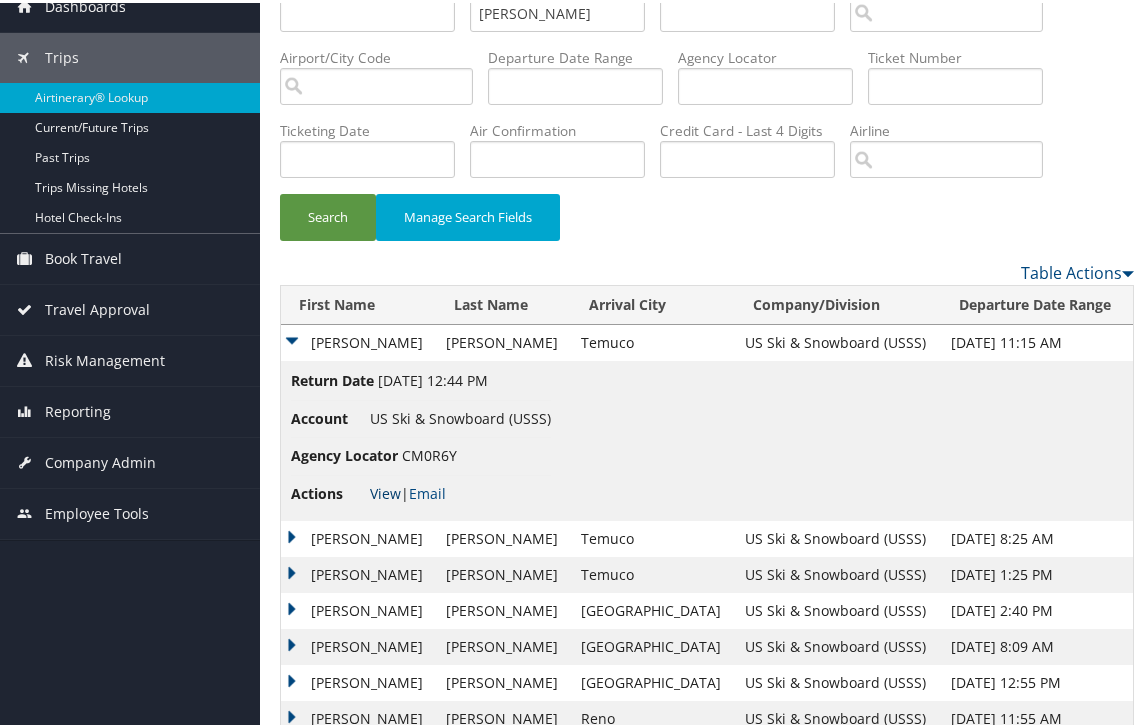 click on "View" at bounding box center [385, 490] 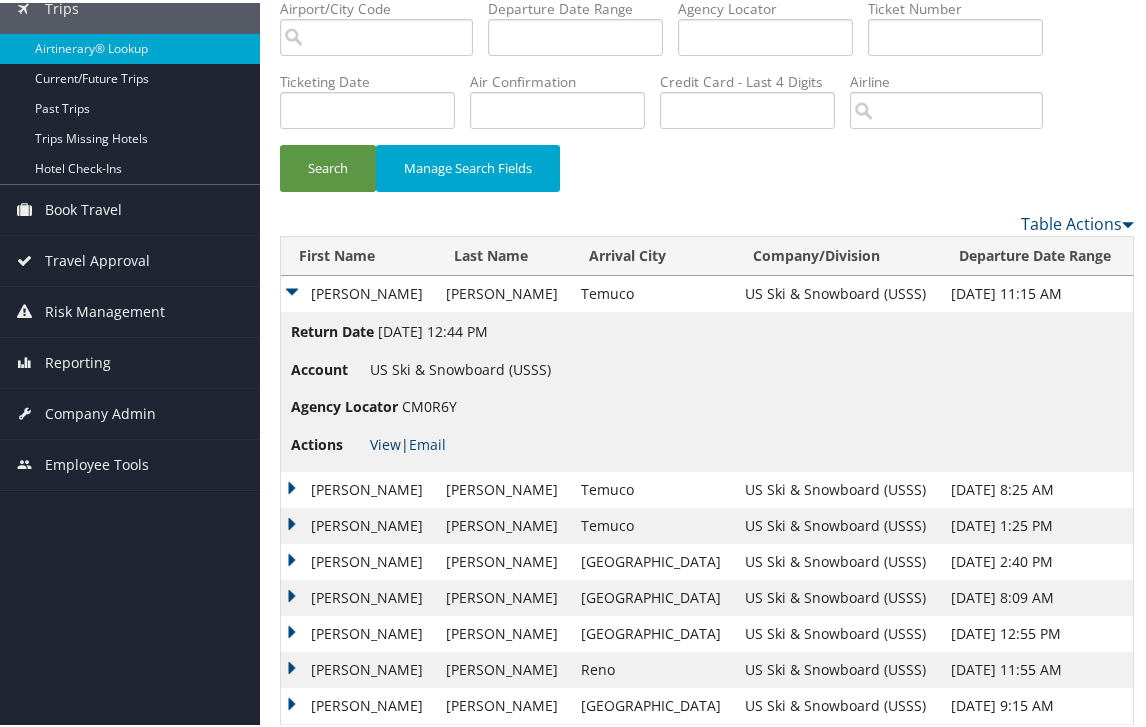 scroll, scrollTop: 149, scrollLeft: 0, axis: vertical 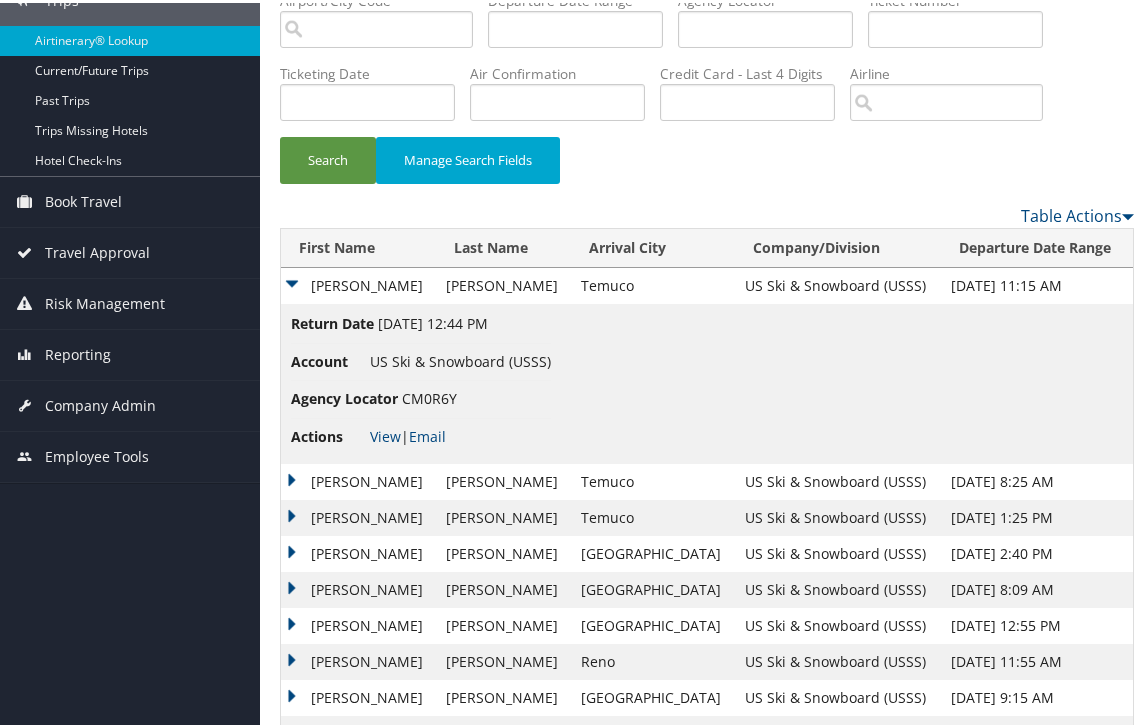 click on "DYLAN FRANK" at bounding box center (358, 283) 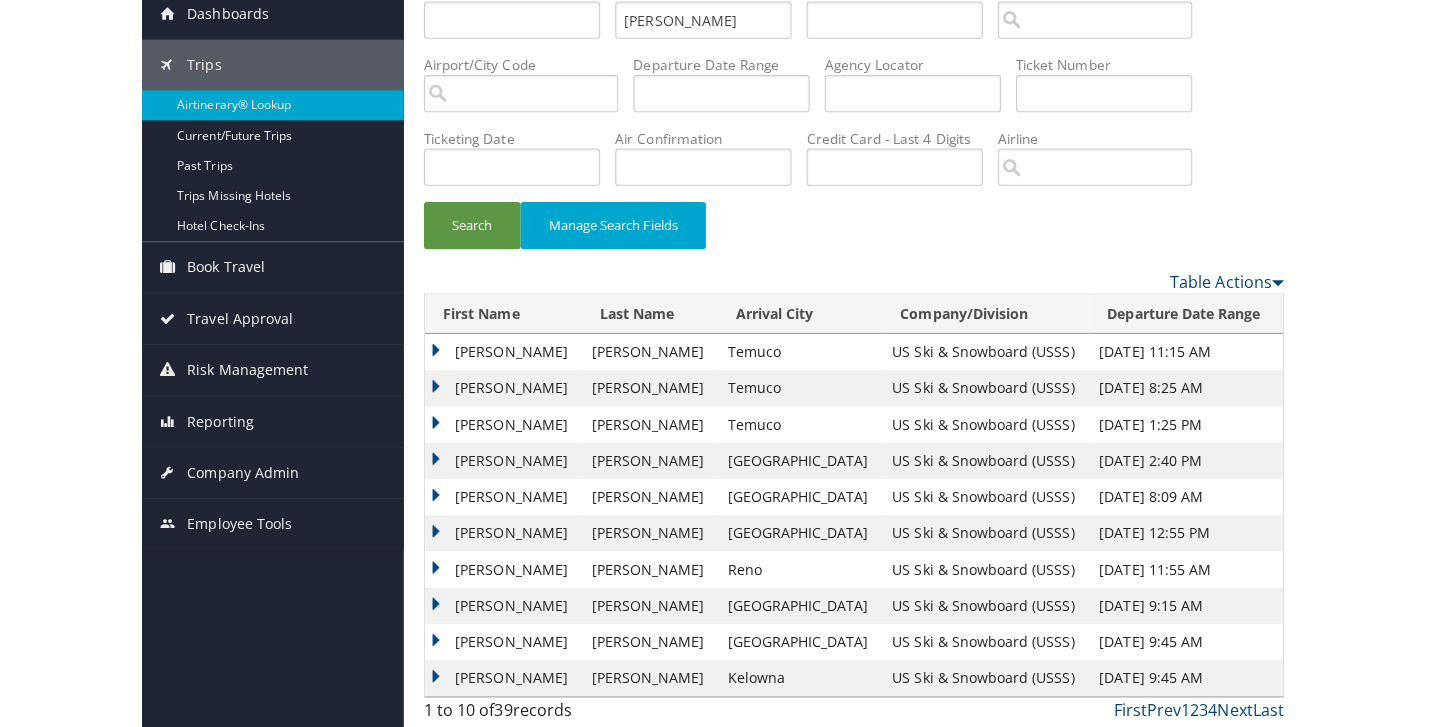 scroll, scrollTop: 124, scrollLeft: 0, axis: vertical 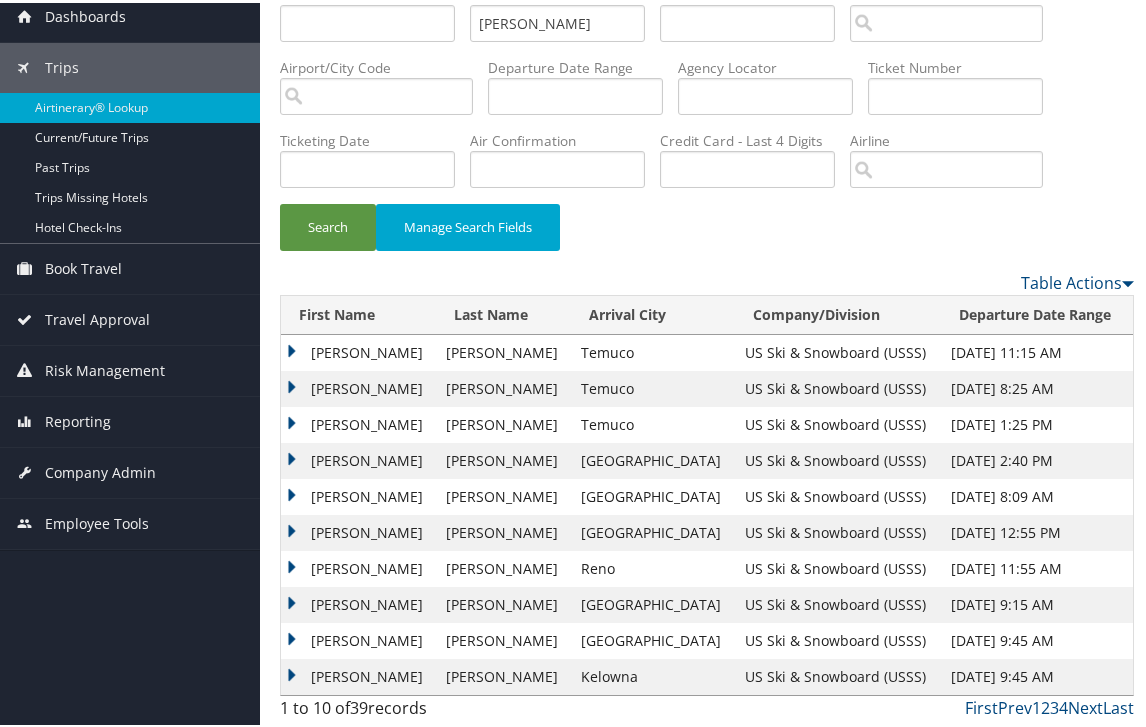 click on "DYLAN FRANK" at bounding box center (358, 386) 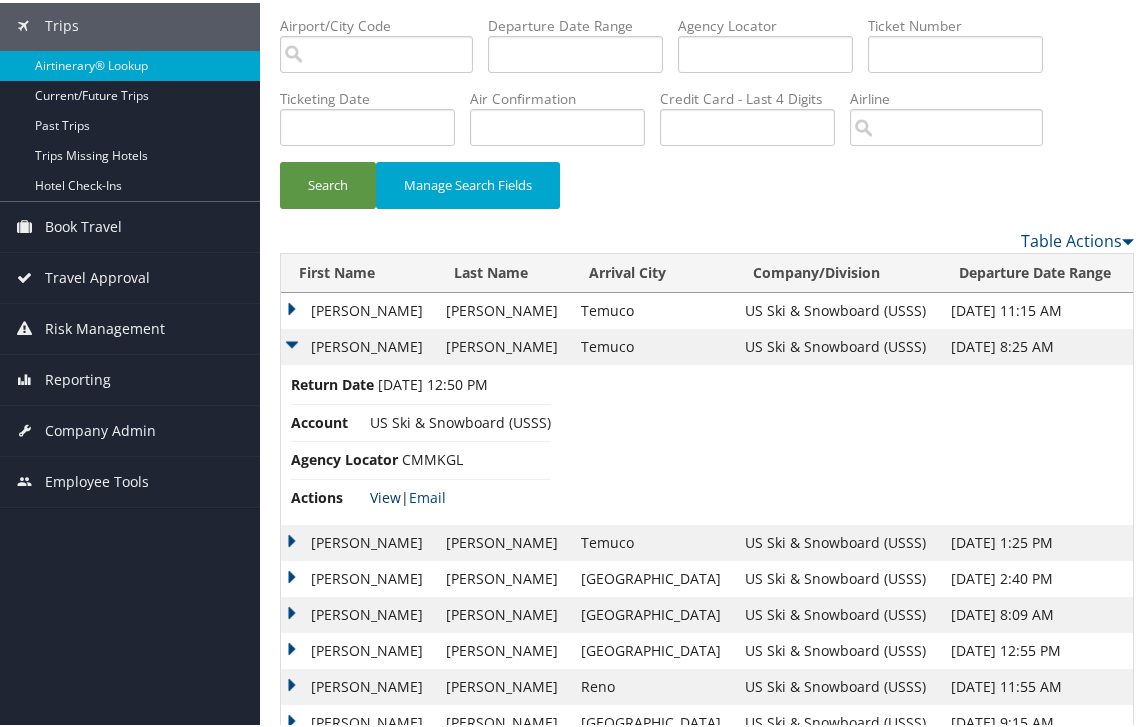 click on "View" at bounding box center [385, 494] 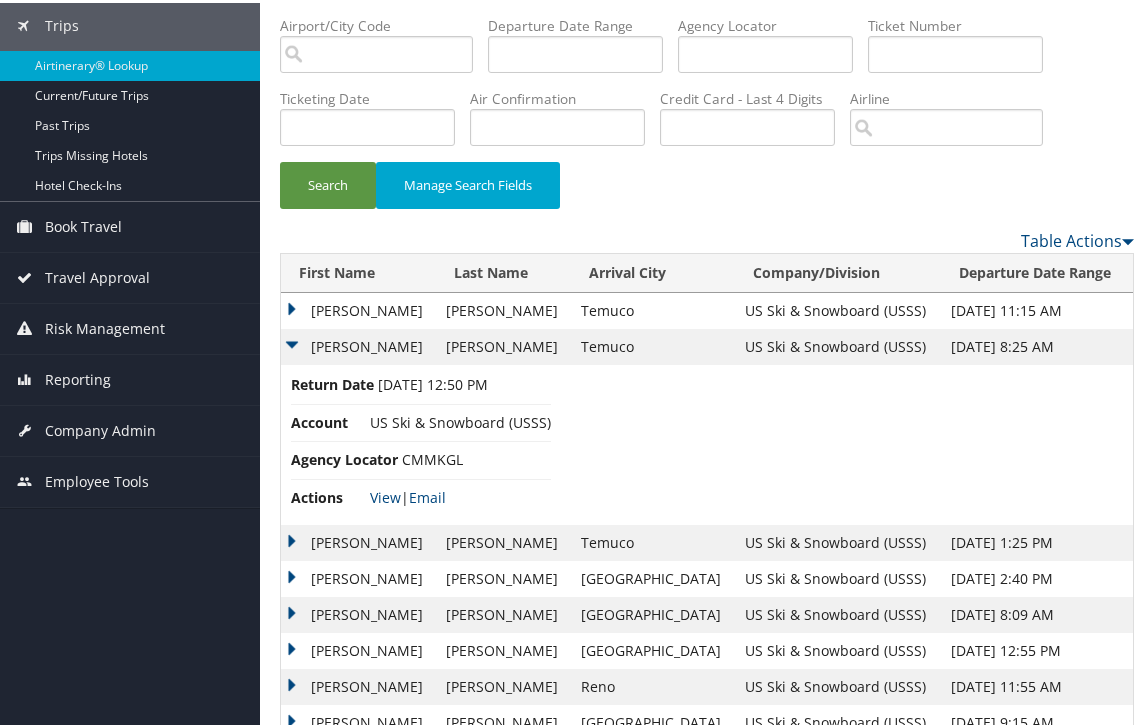 click on "DYLAN FRANK" at bounding box center (358, 308) 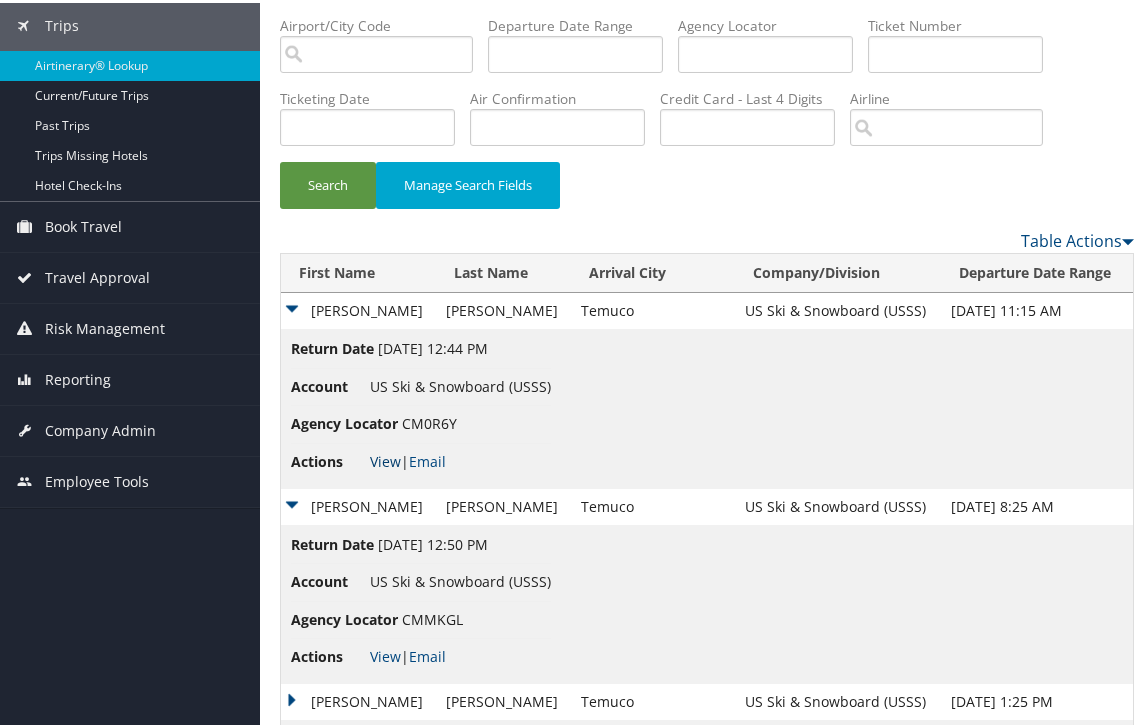 click on "View" at bounding box center (385, 458) 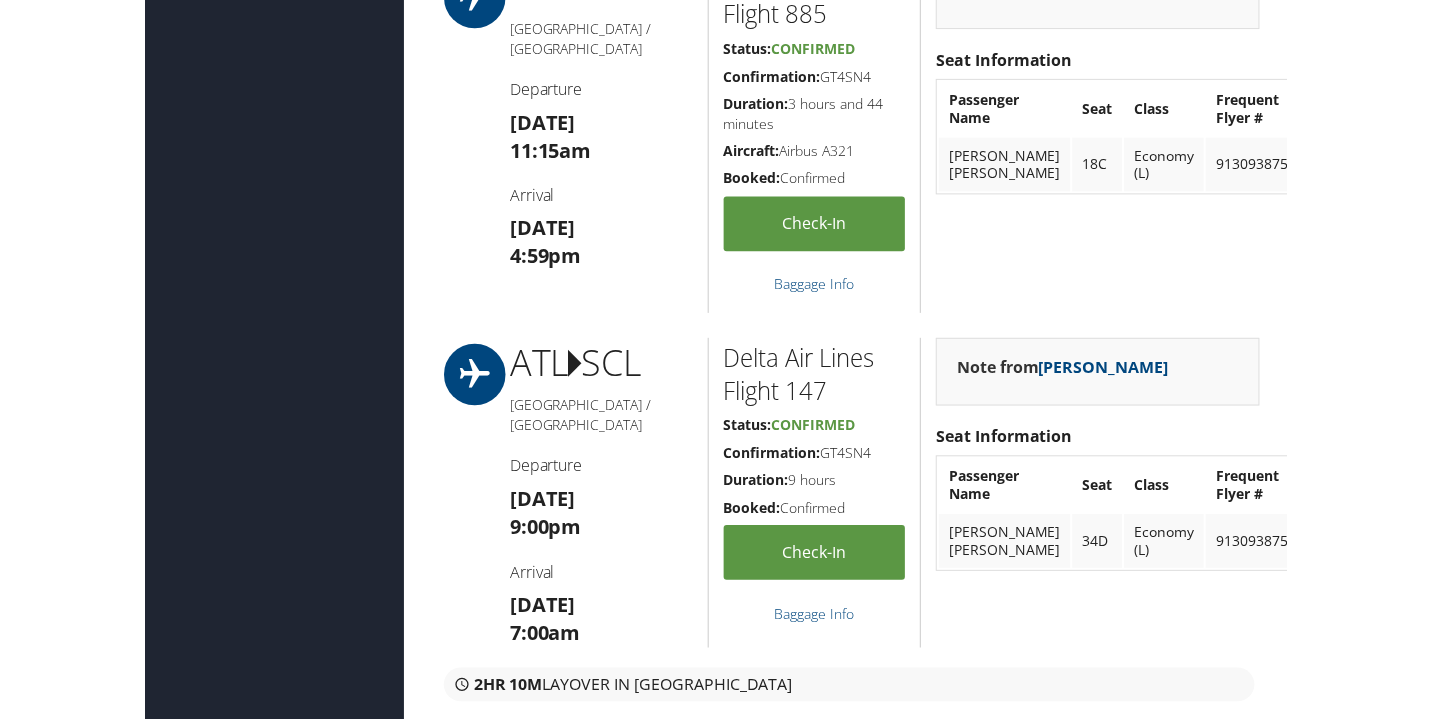 scroll, scrollTop: 613, scrollLeft: 0, axis: vertical 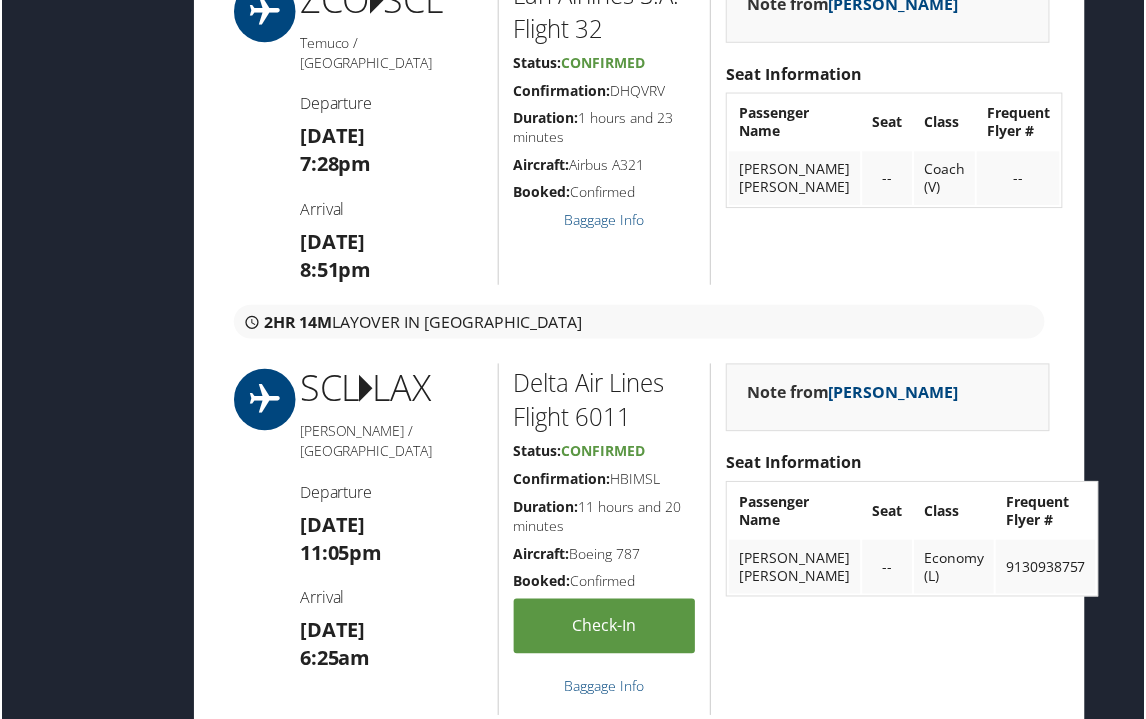click on "Mon 20 Oct 11:05pm" at bounding box center (391, 541) 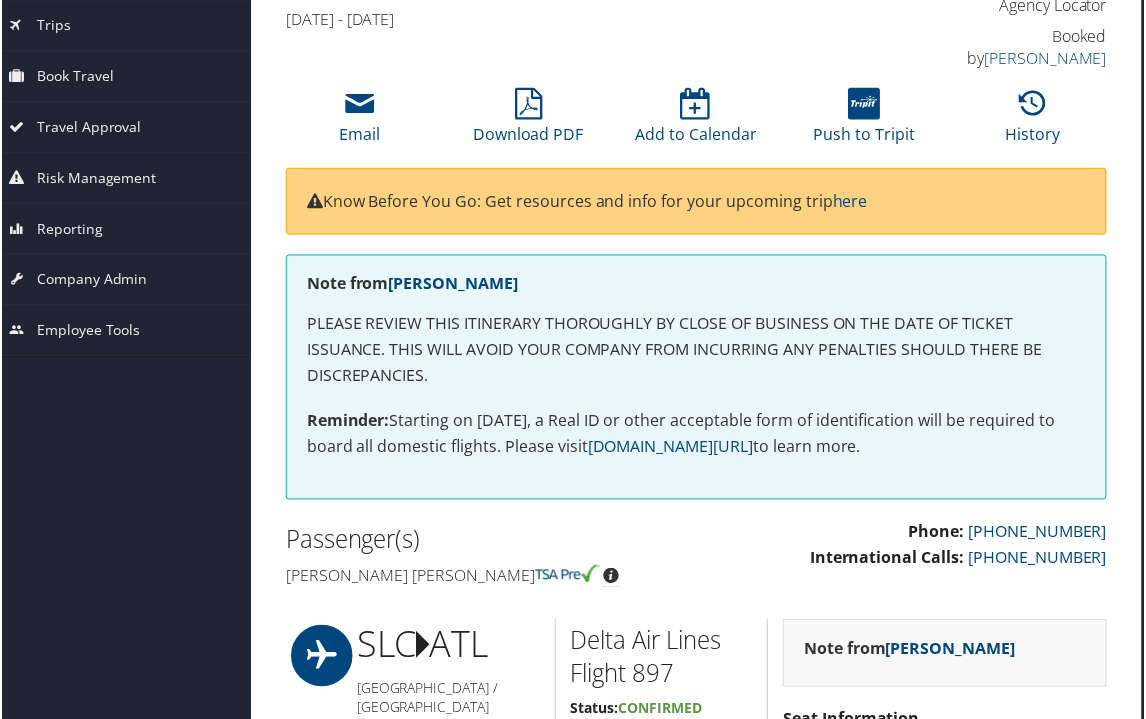scroll, scrollTop: 45, scrollLeft: 10, axis: both 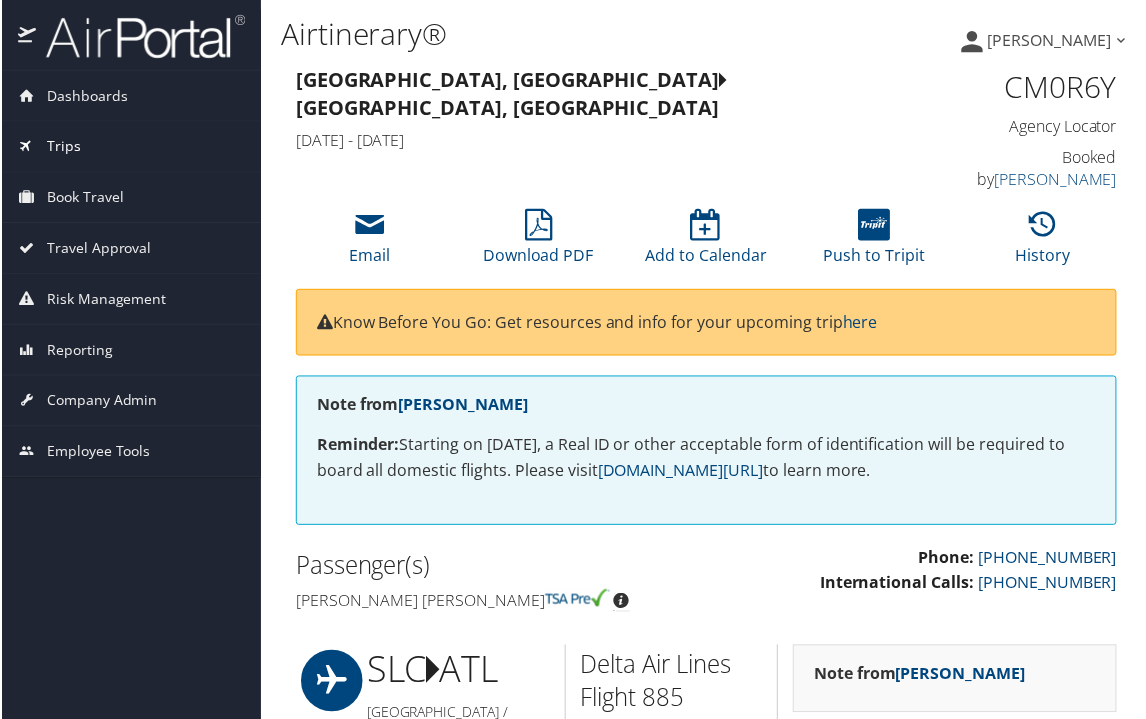 click on "Trips" at bounding box center (62, 147) 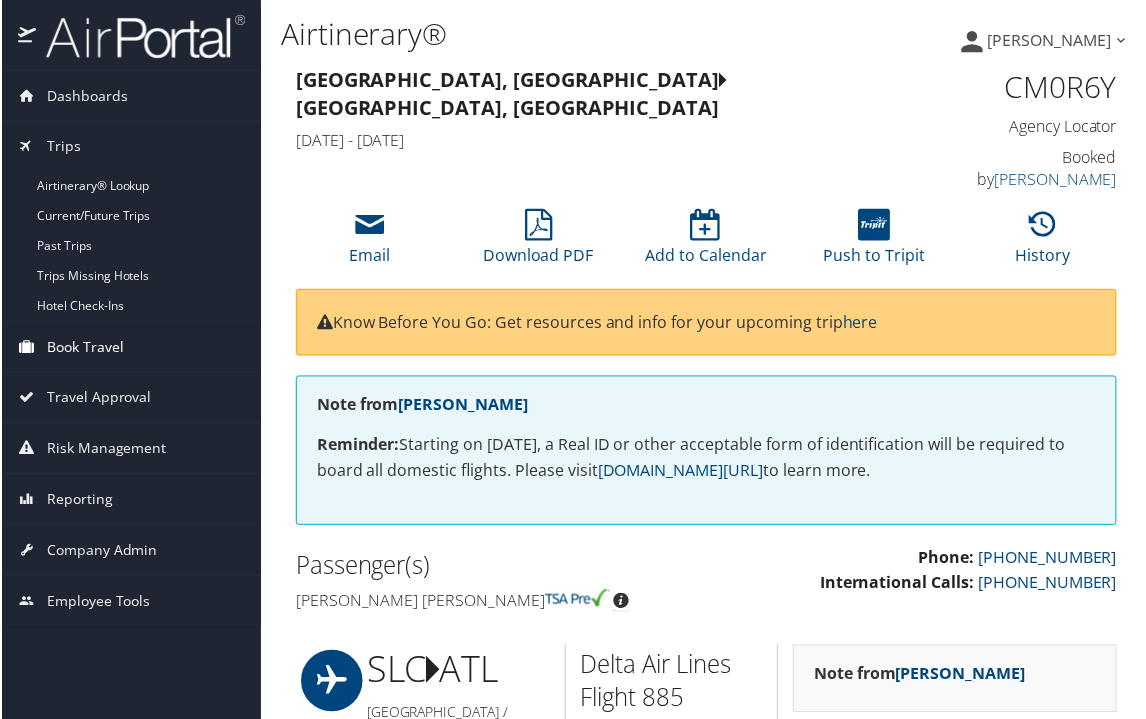 click on "Book Travel" at bounding box center [83, 348] 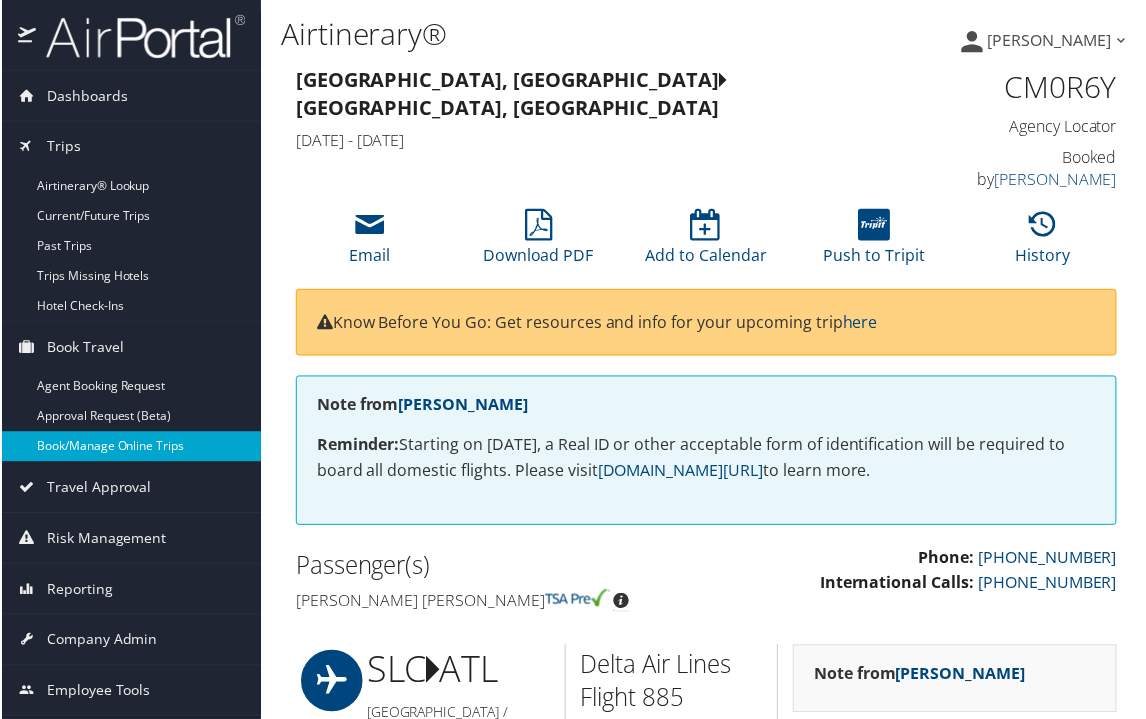 click on "Book/Manage Online Trips" at bounding box center [130, 448] 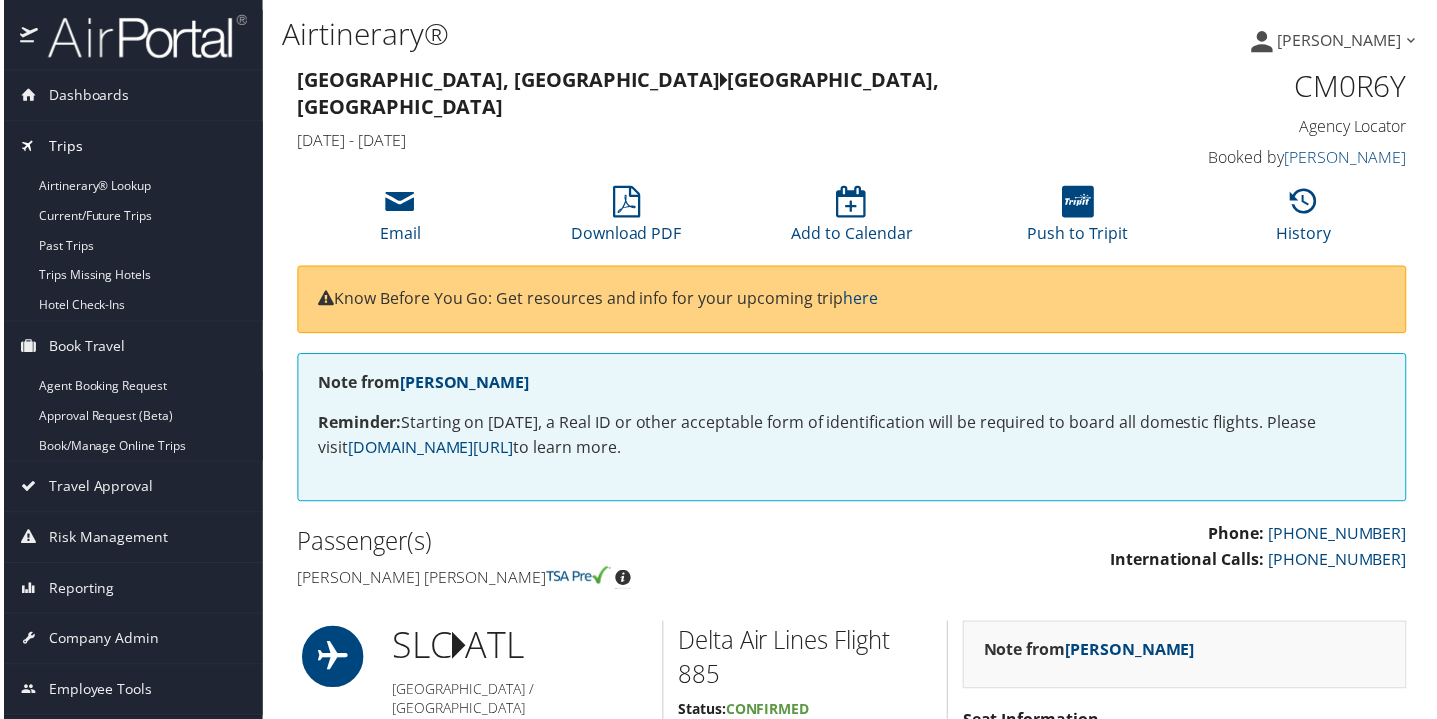 click on "Trips" at bounding box center (62, 147) 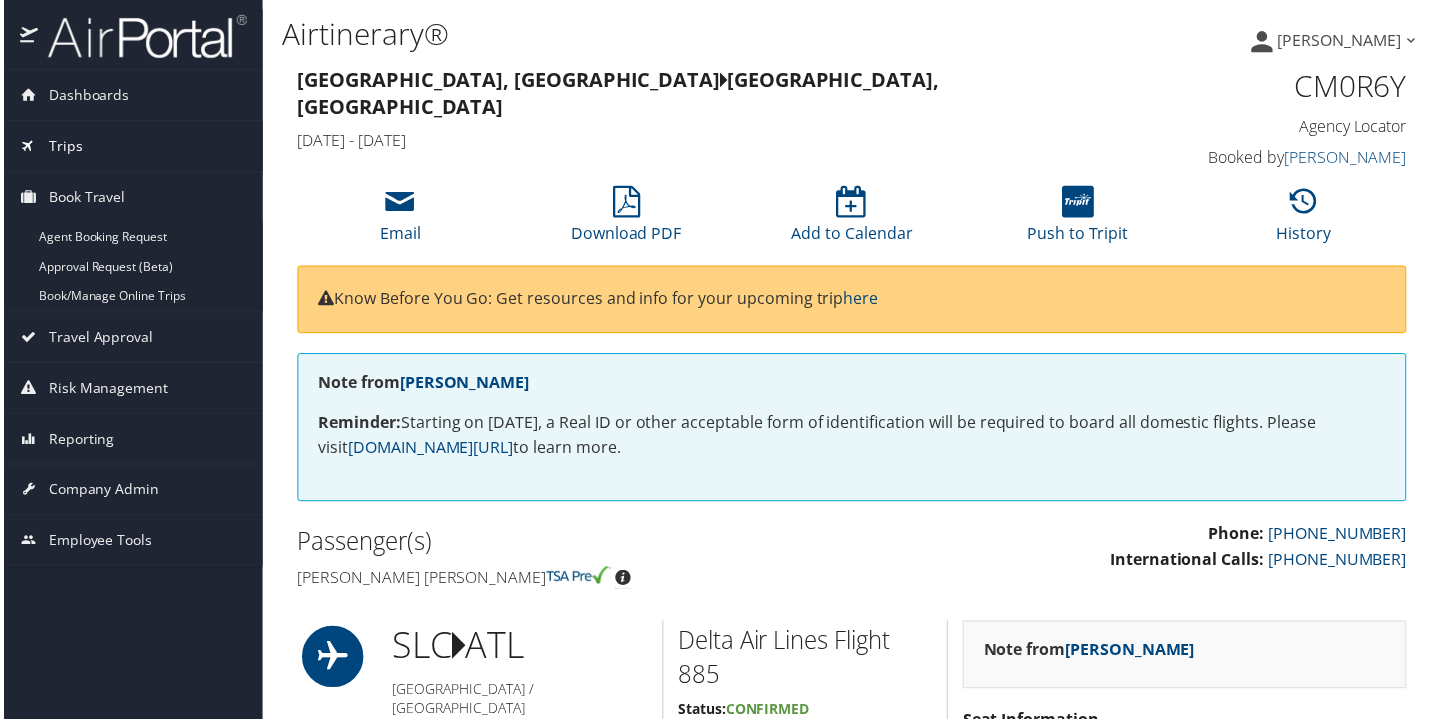 click on "Trips" at bounding box center [62, 147] 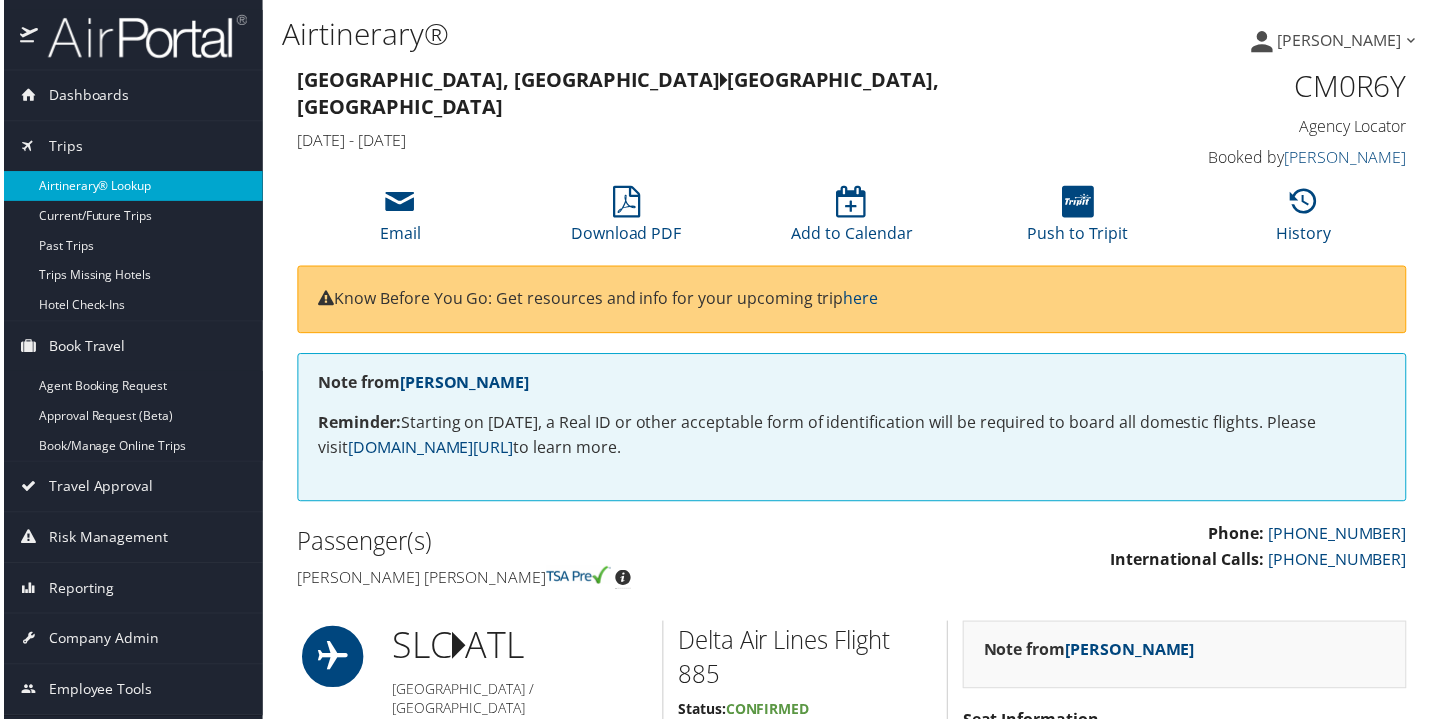 click on "Airtinerary® Lookup" at bounding box center (130, 187) 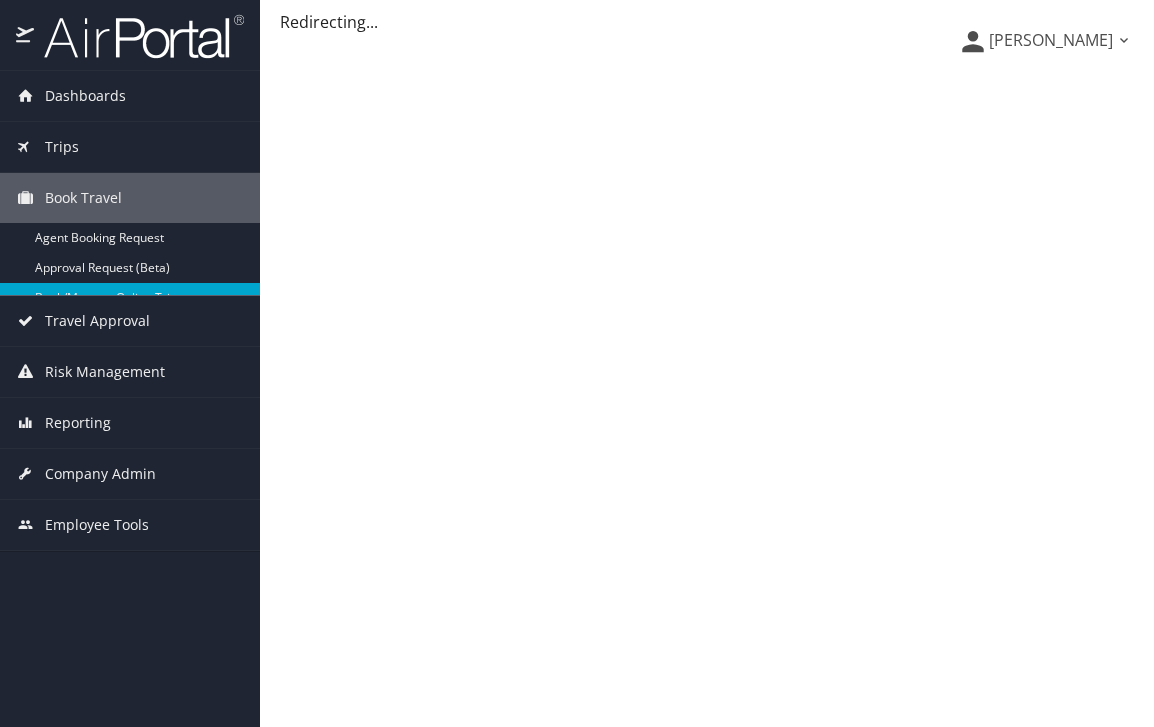 scroll, scrollTop: 0, scrollLeft: 0, axis: both 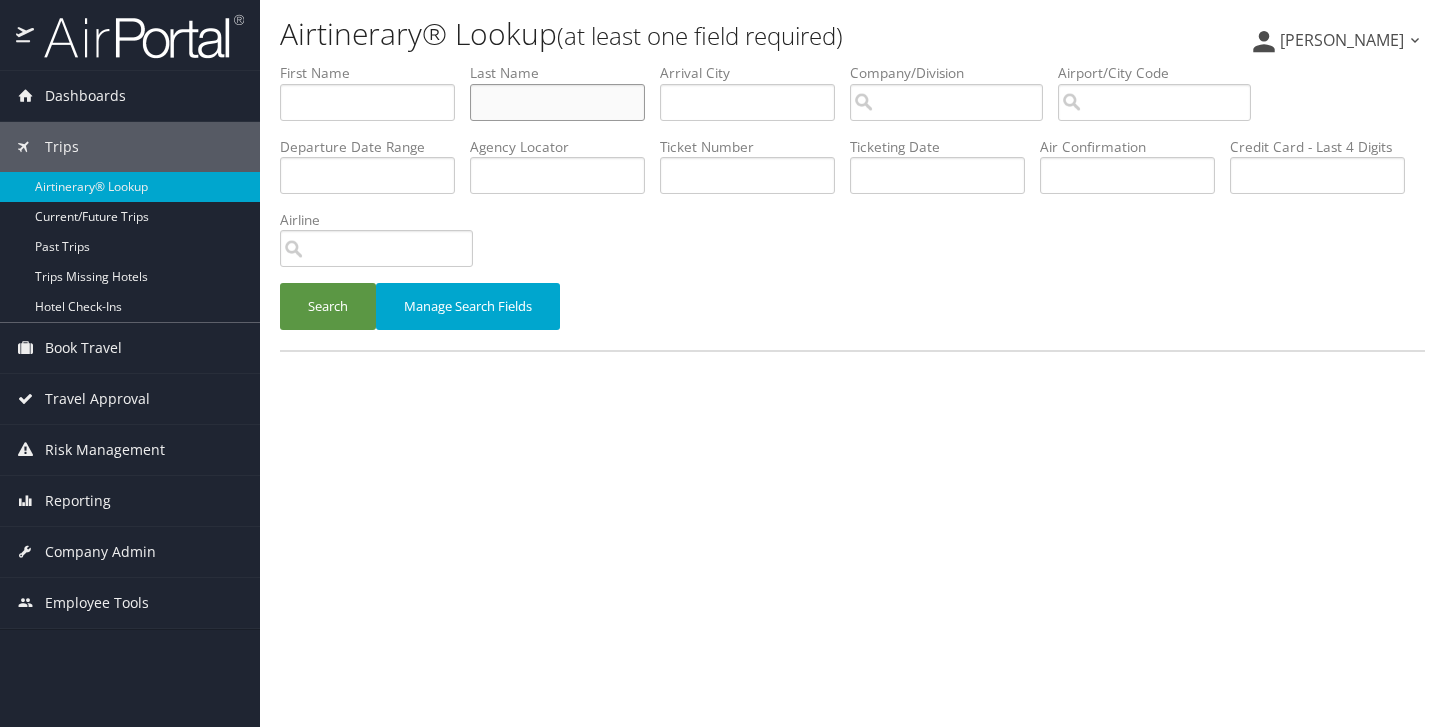 click at bounding box center [557, 102] 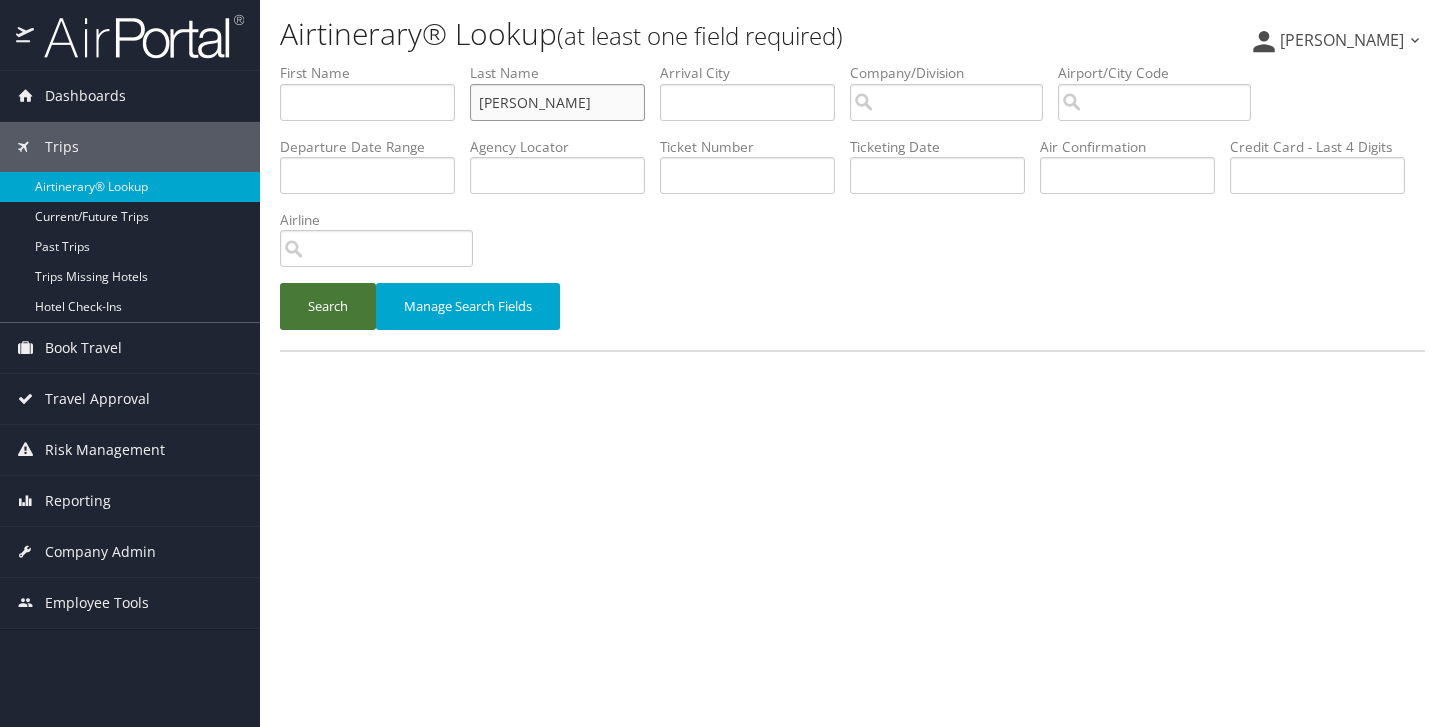 type on "gnoza" 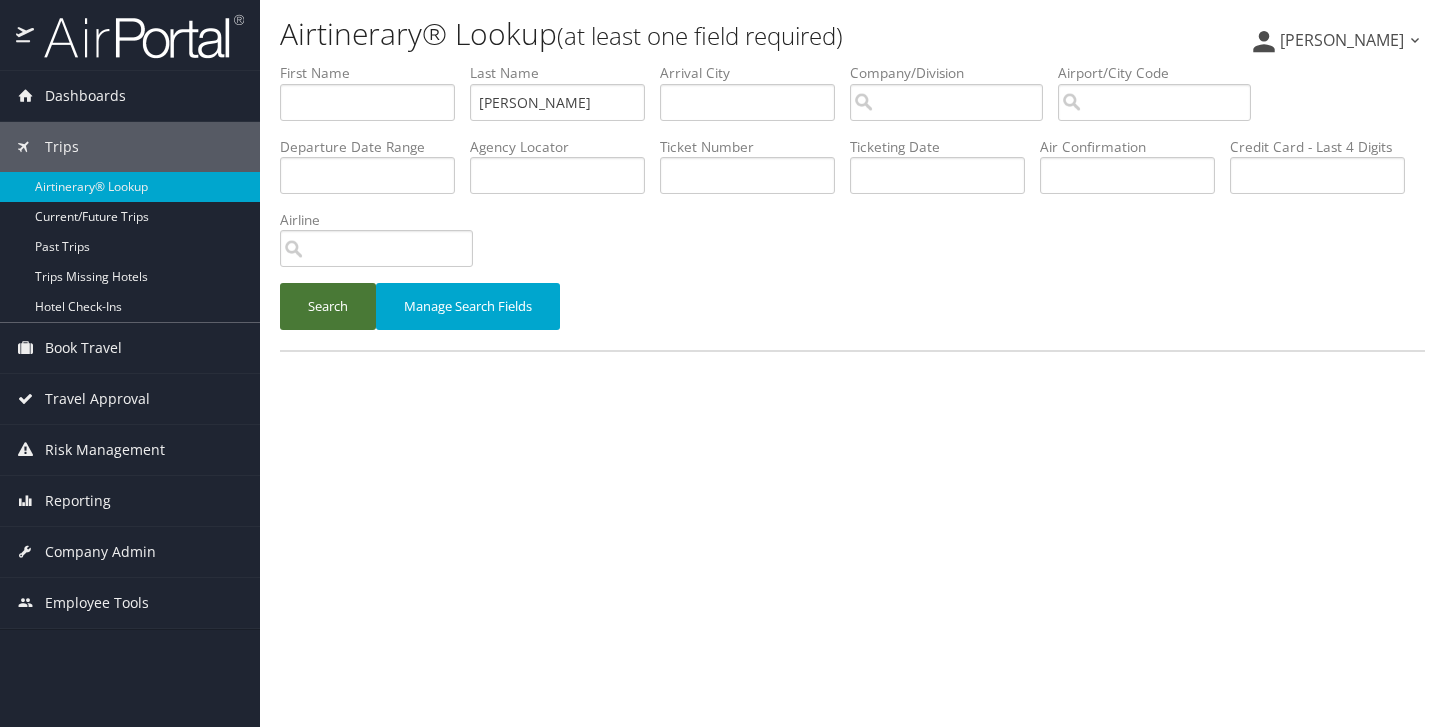 click on "Search" at bounding box center [328, 306] 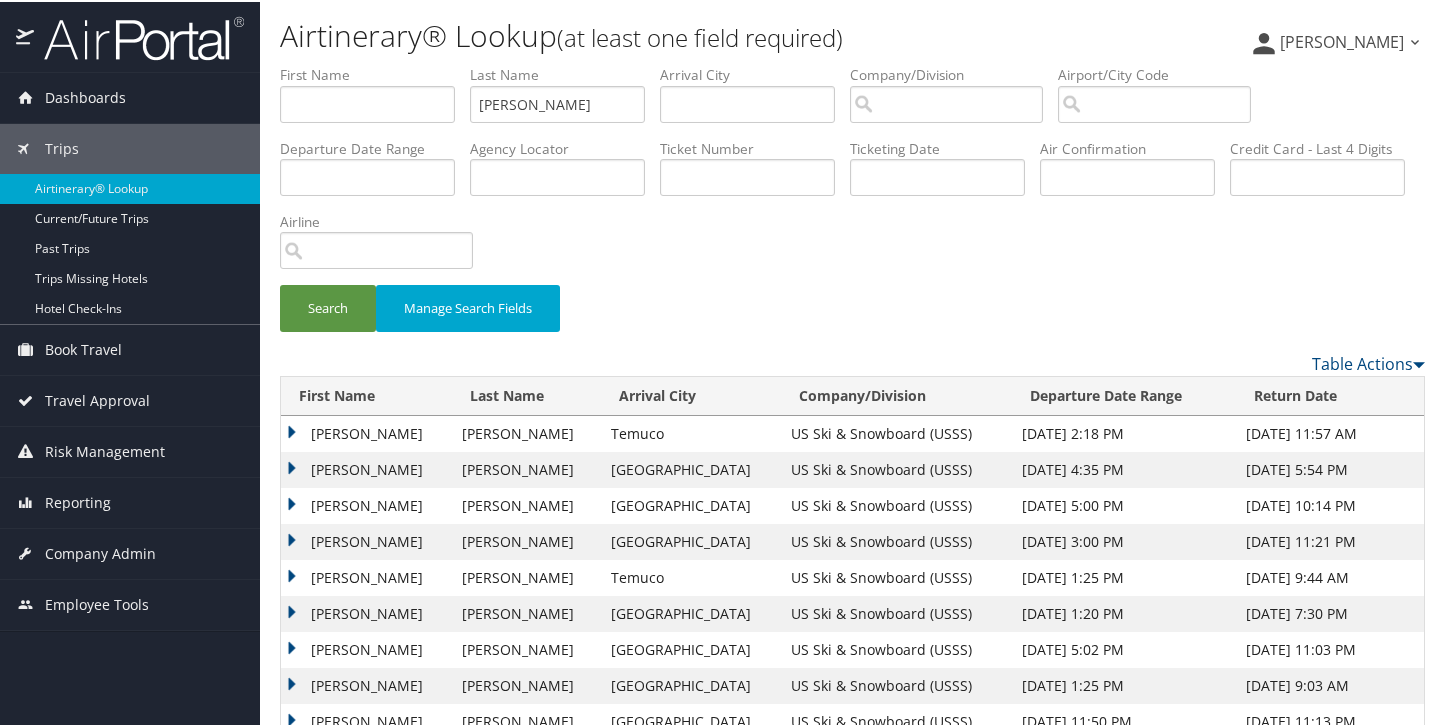 click on "MATTHEW THOMAS" at bounding box center (366, 432) 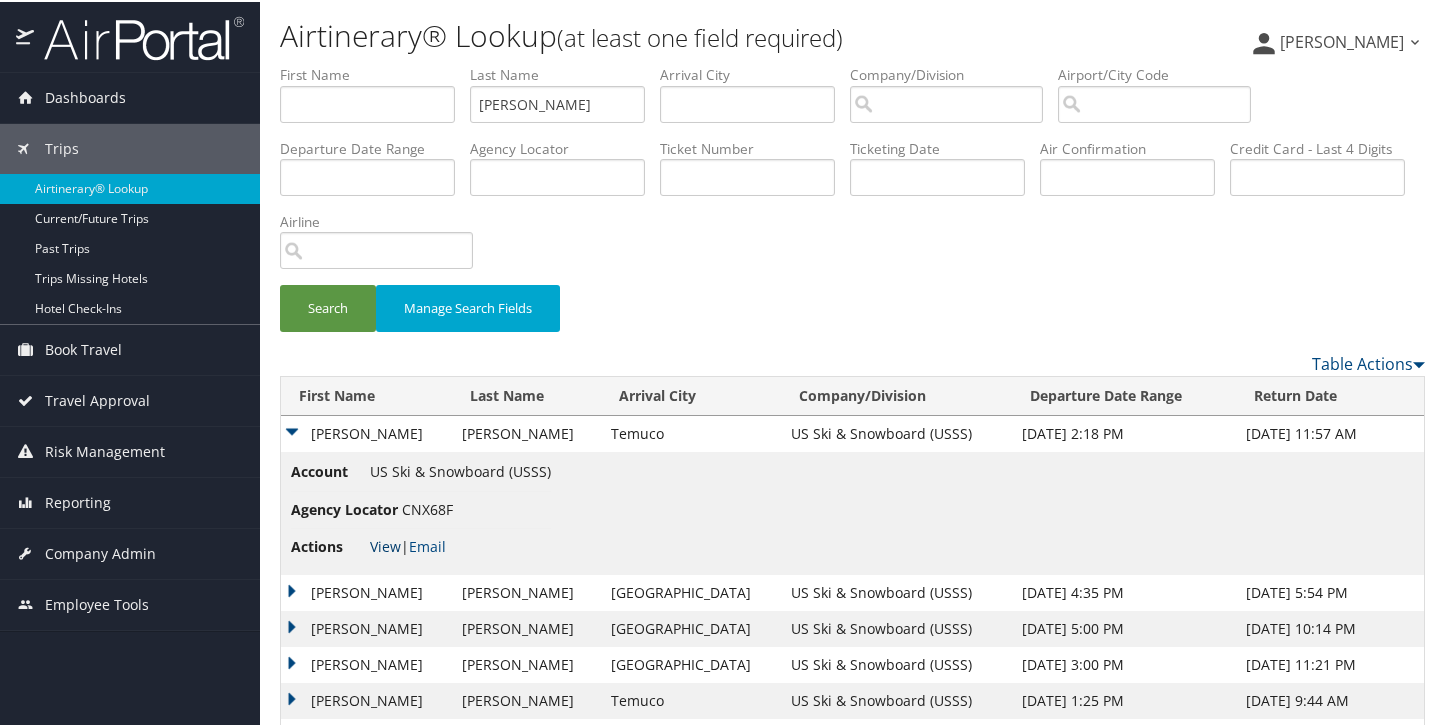 click on "View" at bounding box center [385, 544] 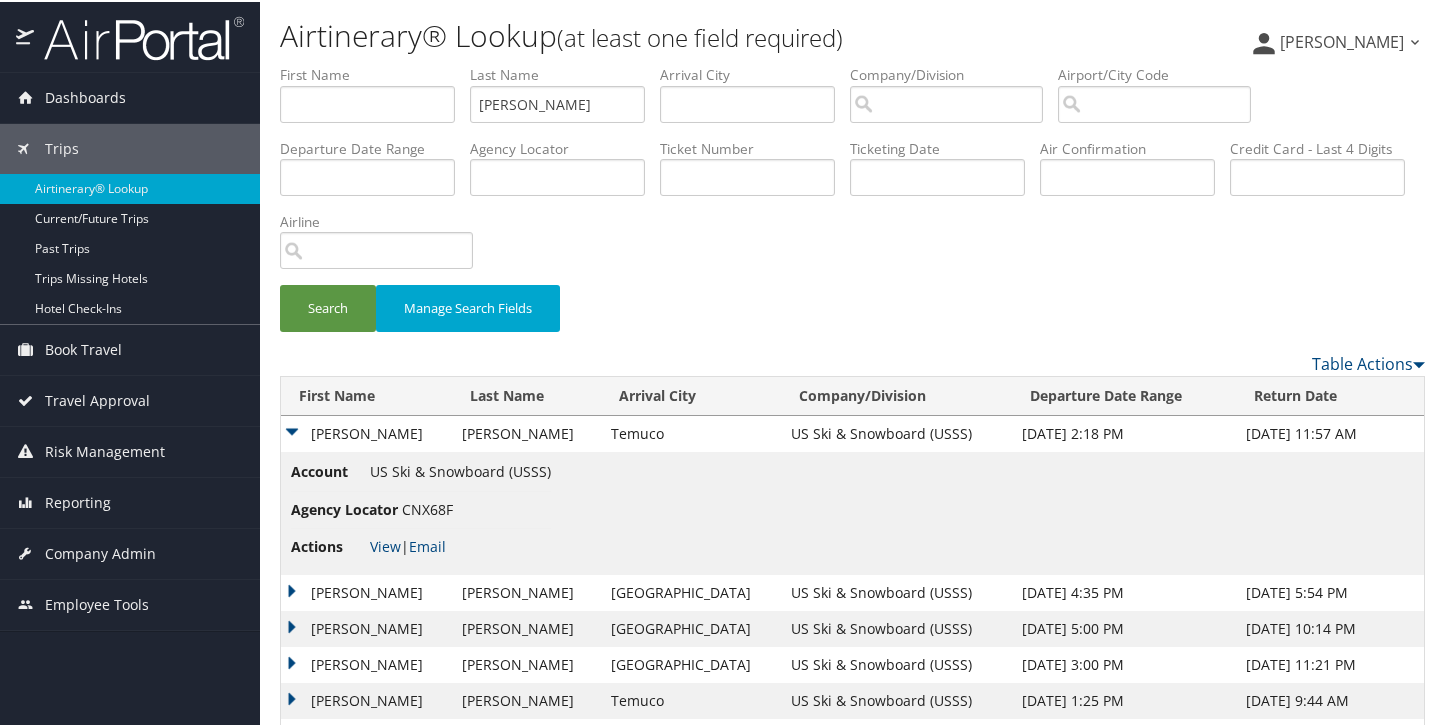 click on "MATTHEW THOMAS" at bounding box center [366, 432] 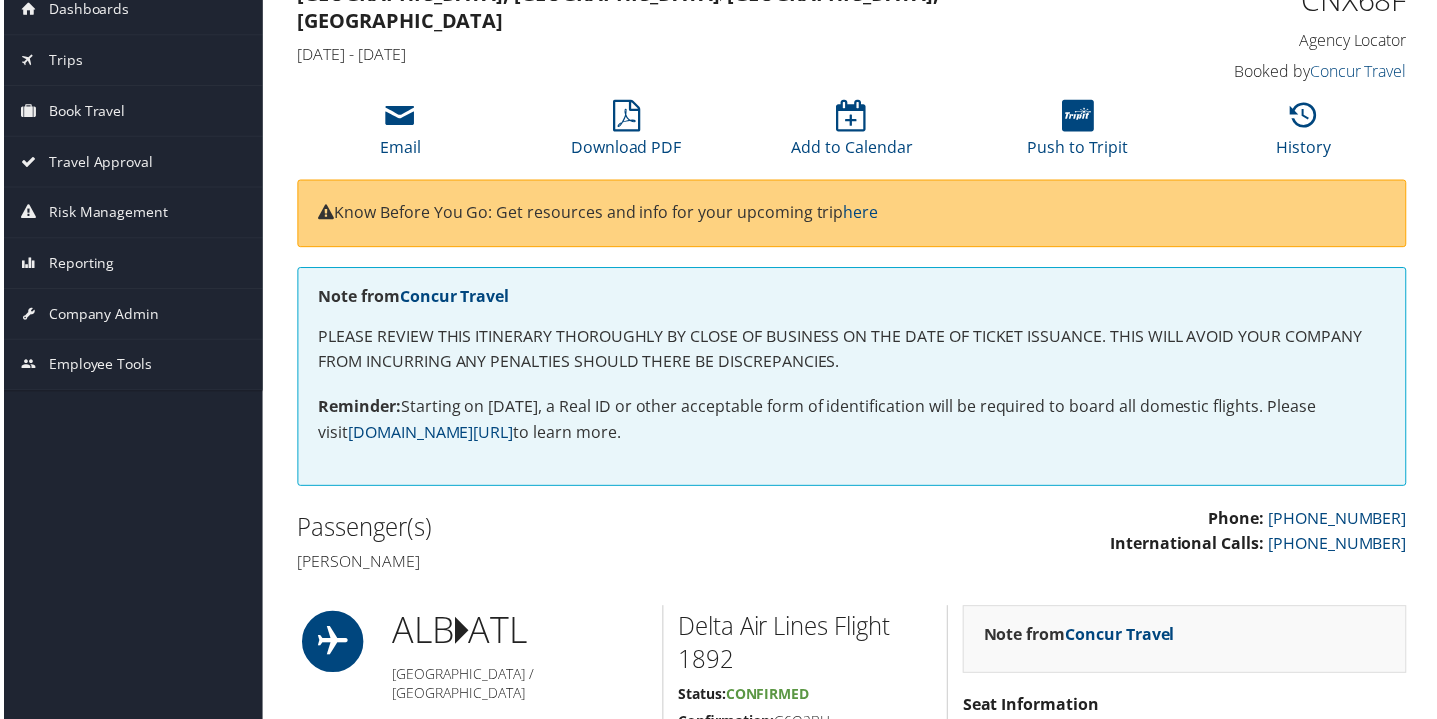 scroll, scrollTop: 0, scrollLeft: 0, axis: both 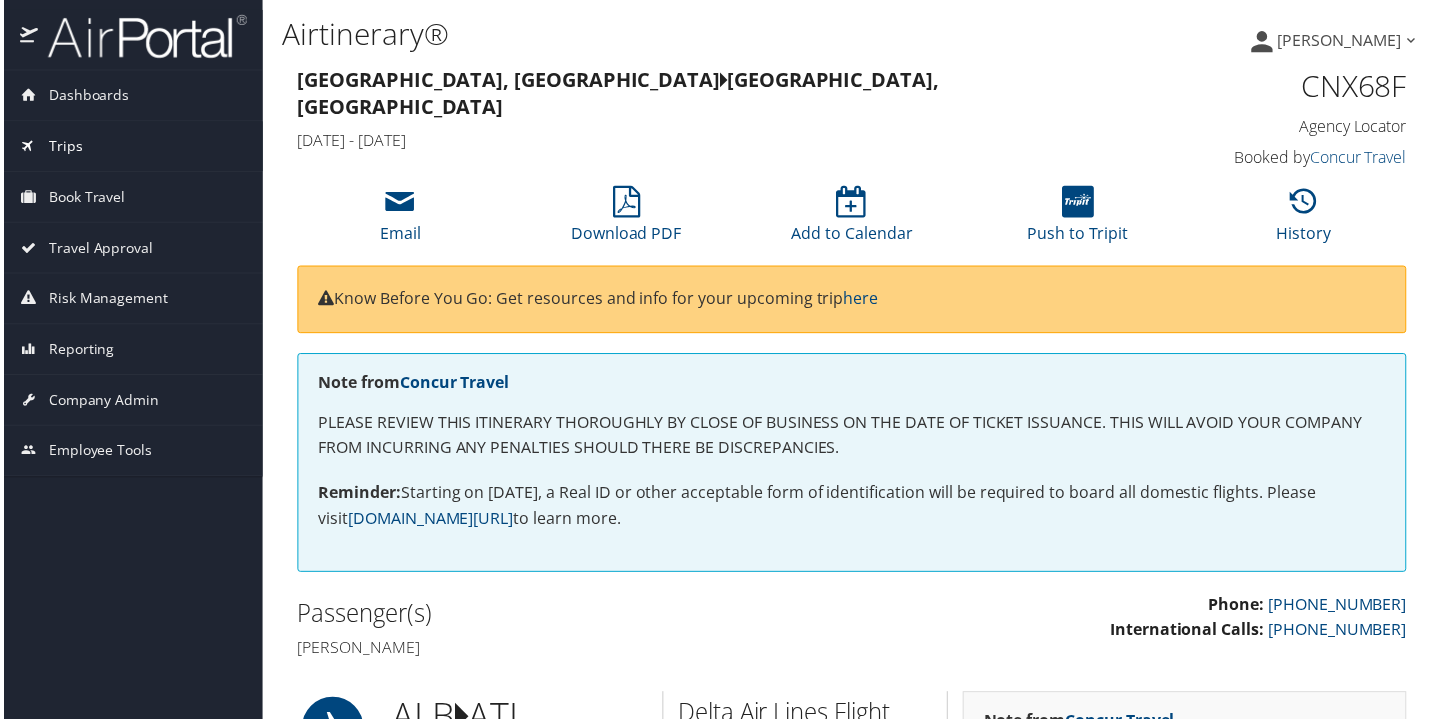 click on "Trips" at bounding box center [62, 147] 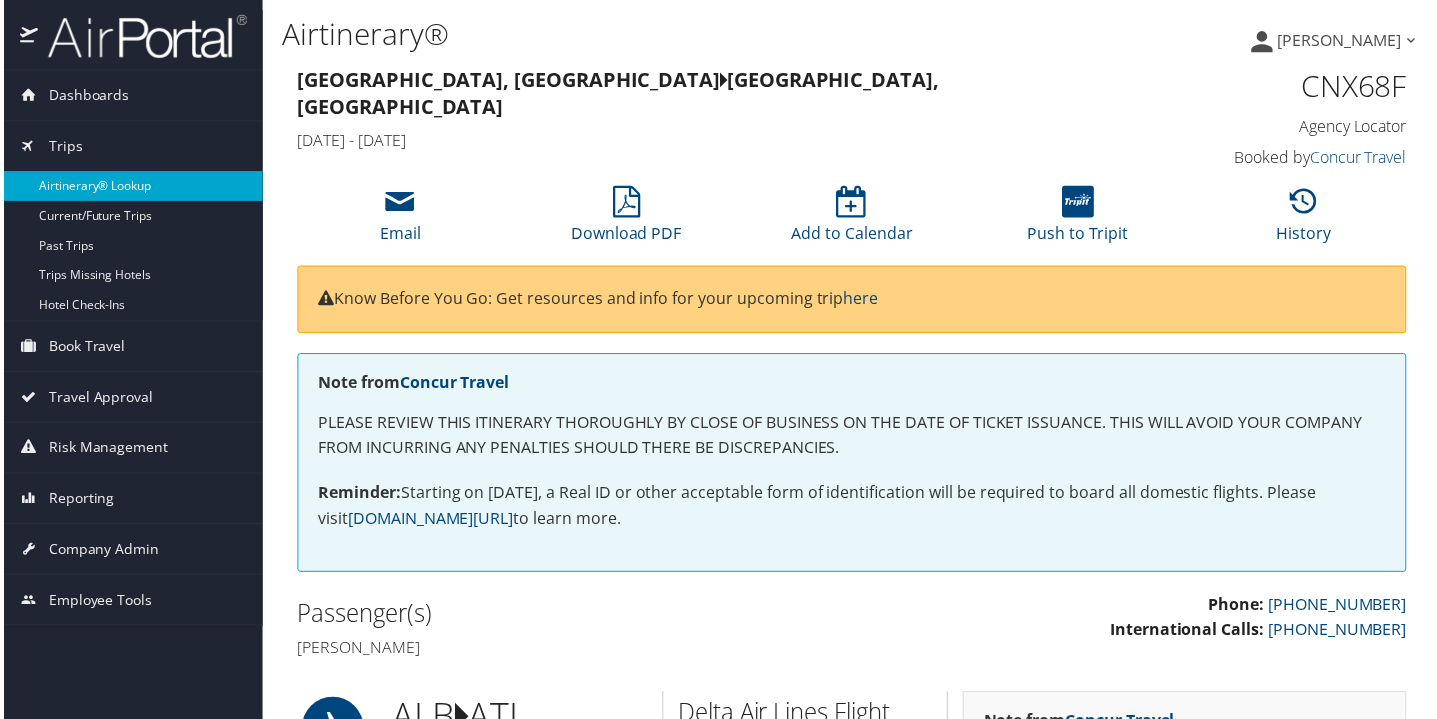click on "Airtinerary® Lookup" at bounding box center (130, 187) 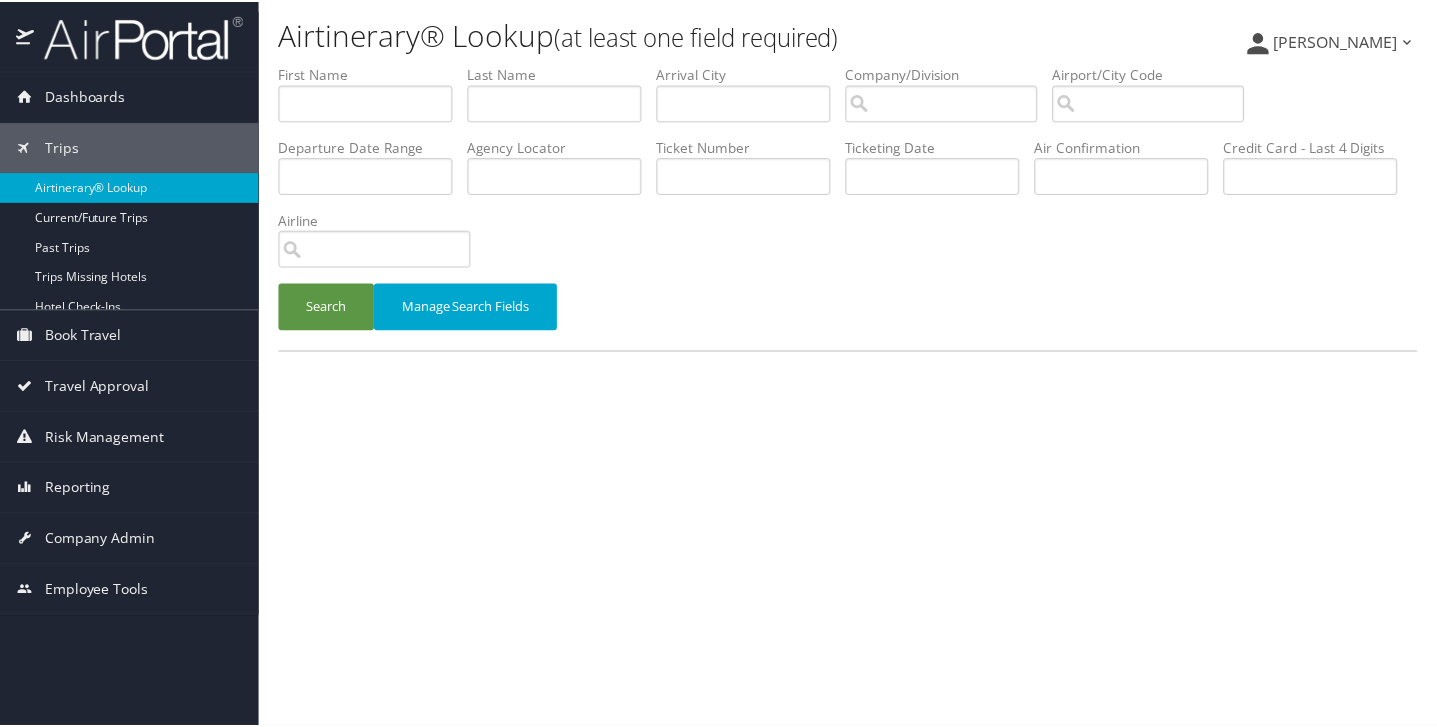 scroll, scrollTop: 0, scrollLeft: 0, axis: both 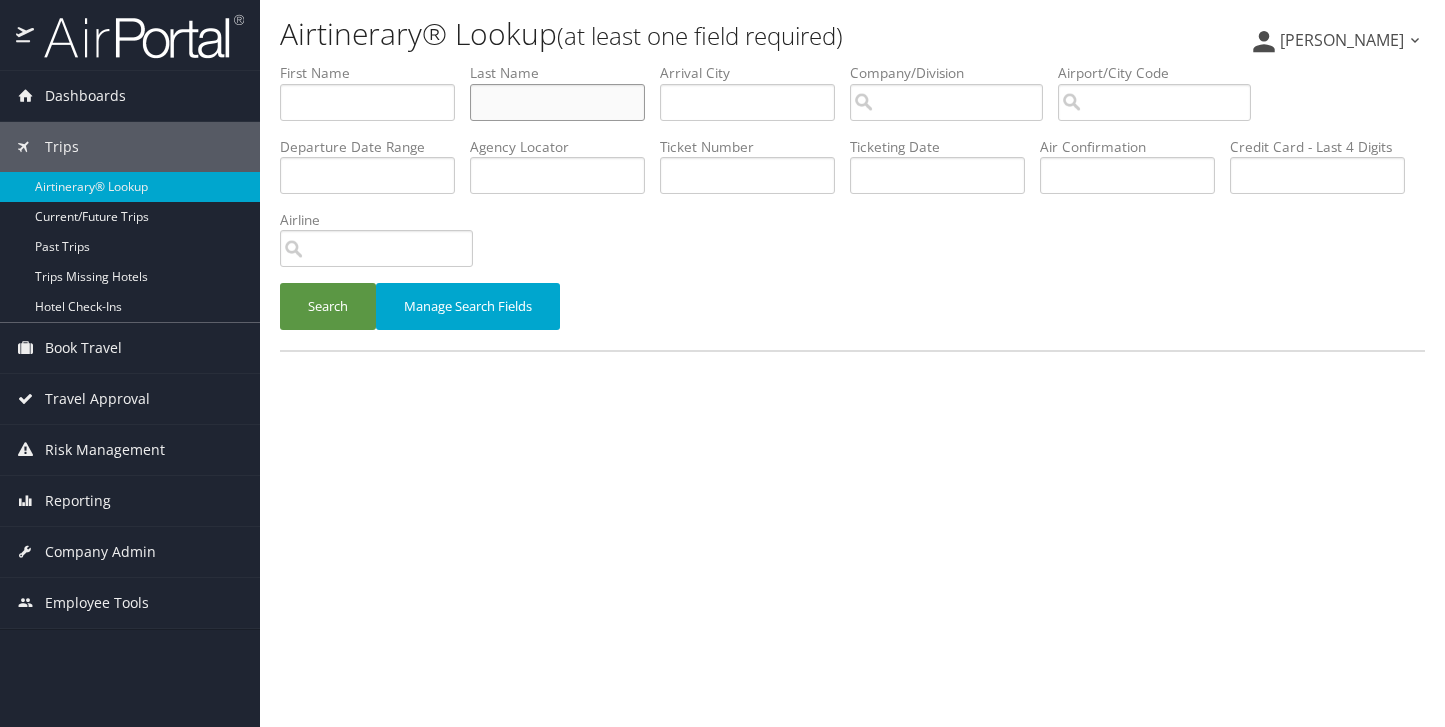 click at bounding box center (557, 102) 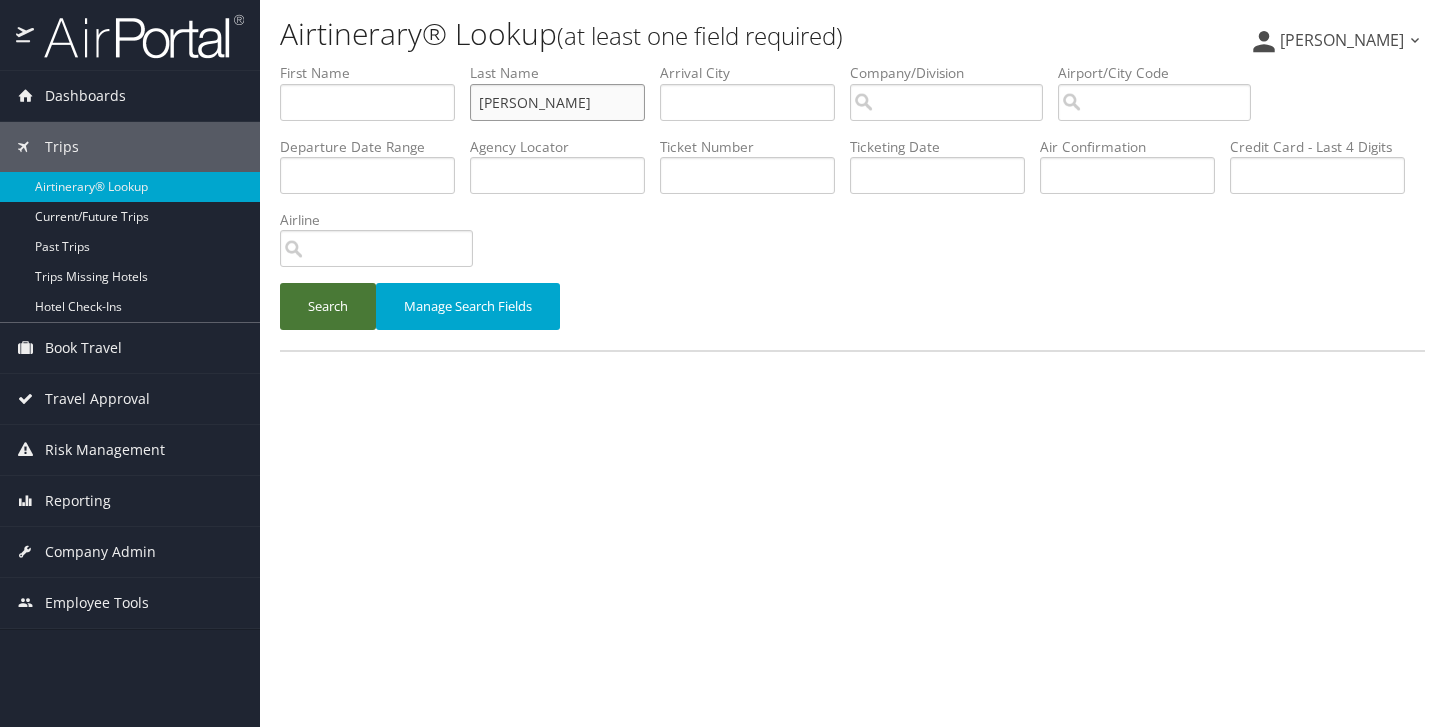 type on "[PERSON_NAME]" 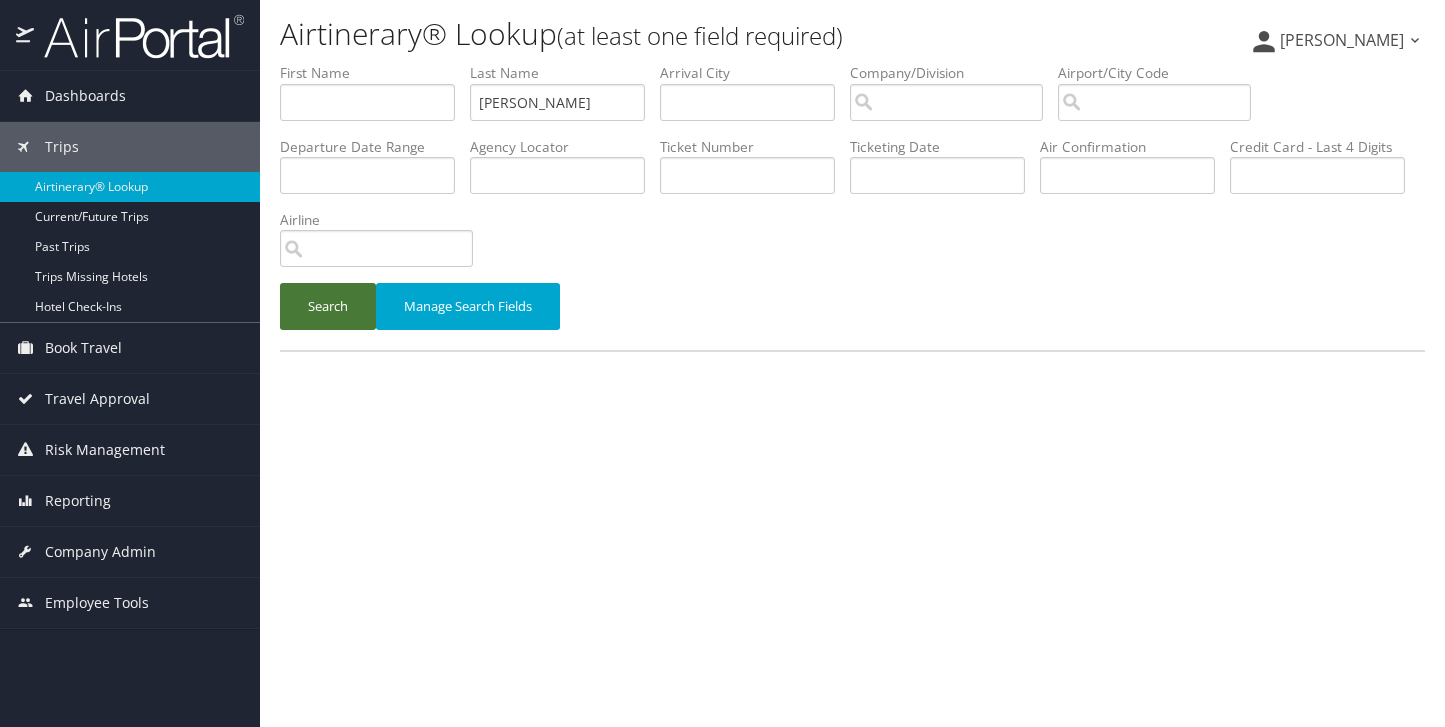 click on "Search" at bounding box center (328, 306) 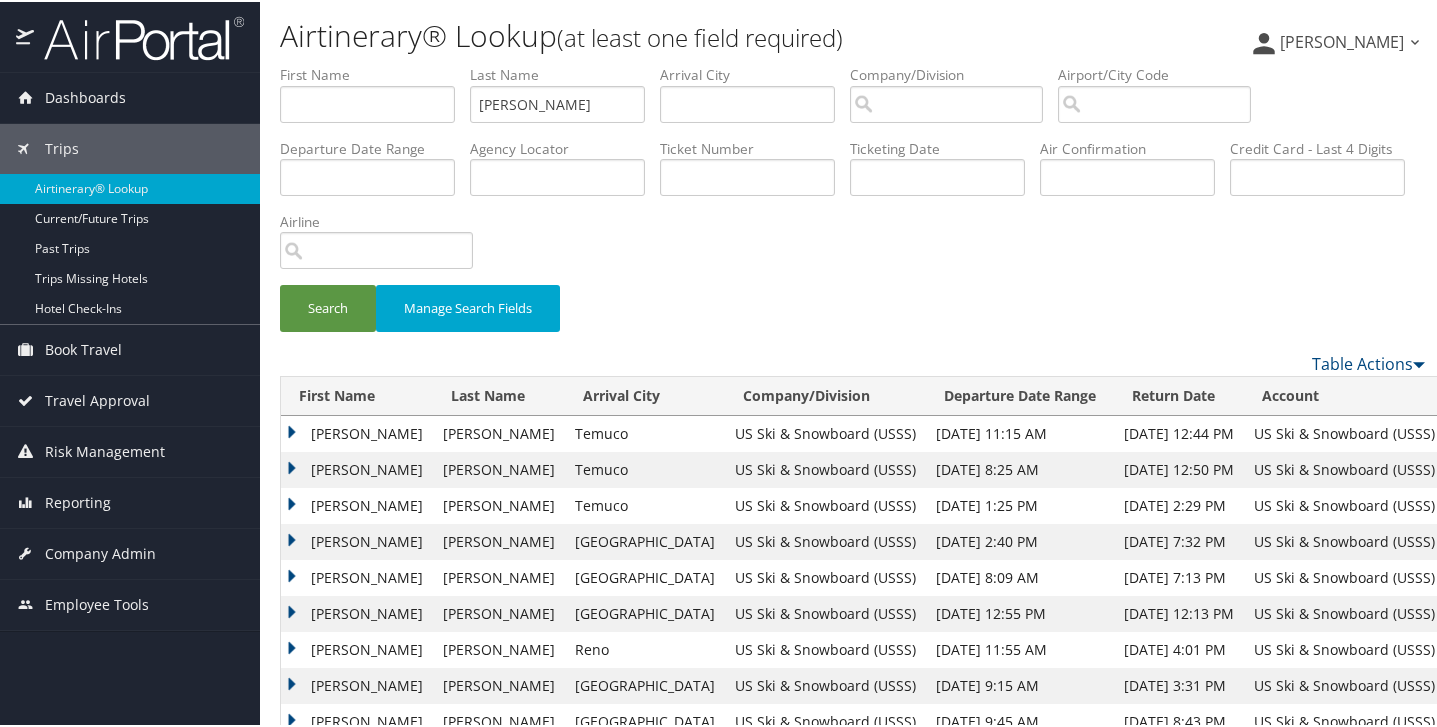 click on "[PERSON_NAME]" at bounding box center [357, 504] 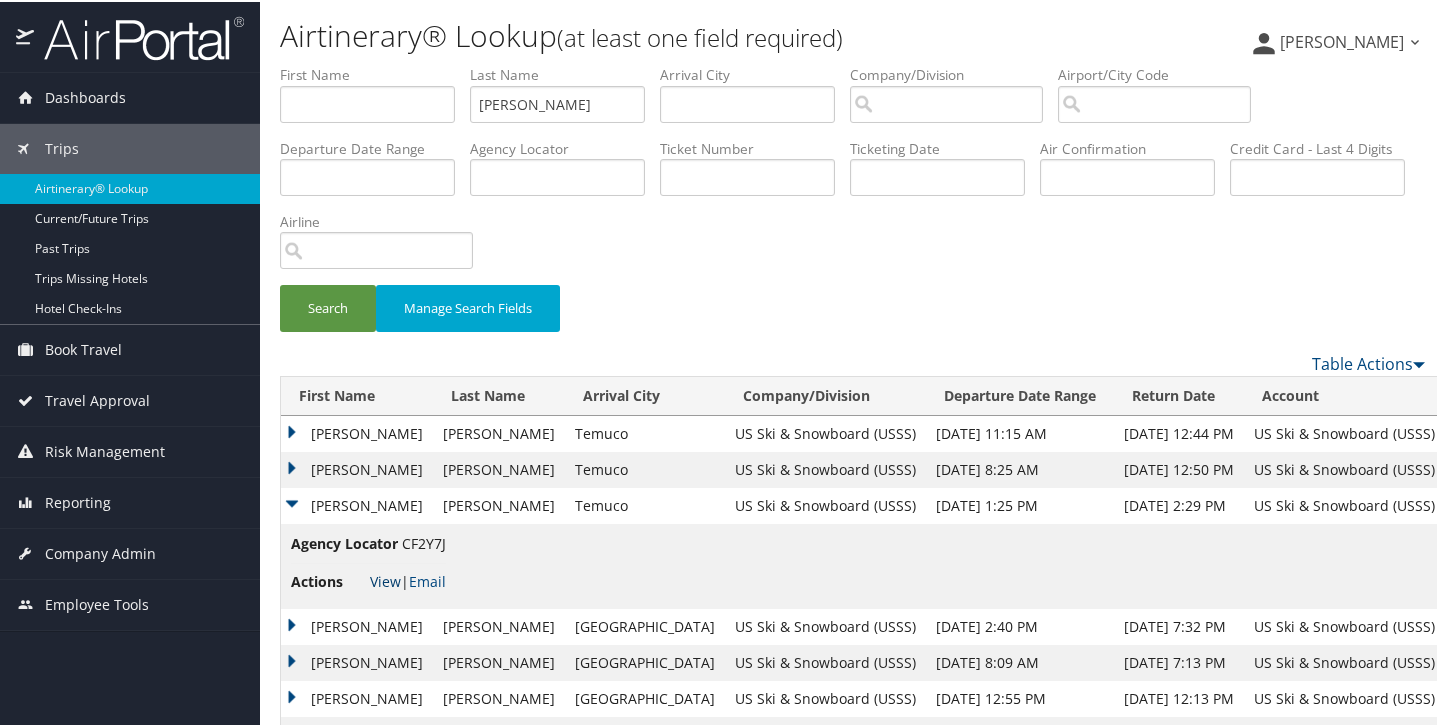 click on "View" at bounding box center [385, 579] 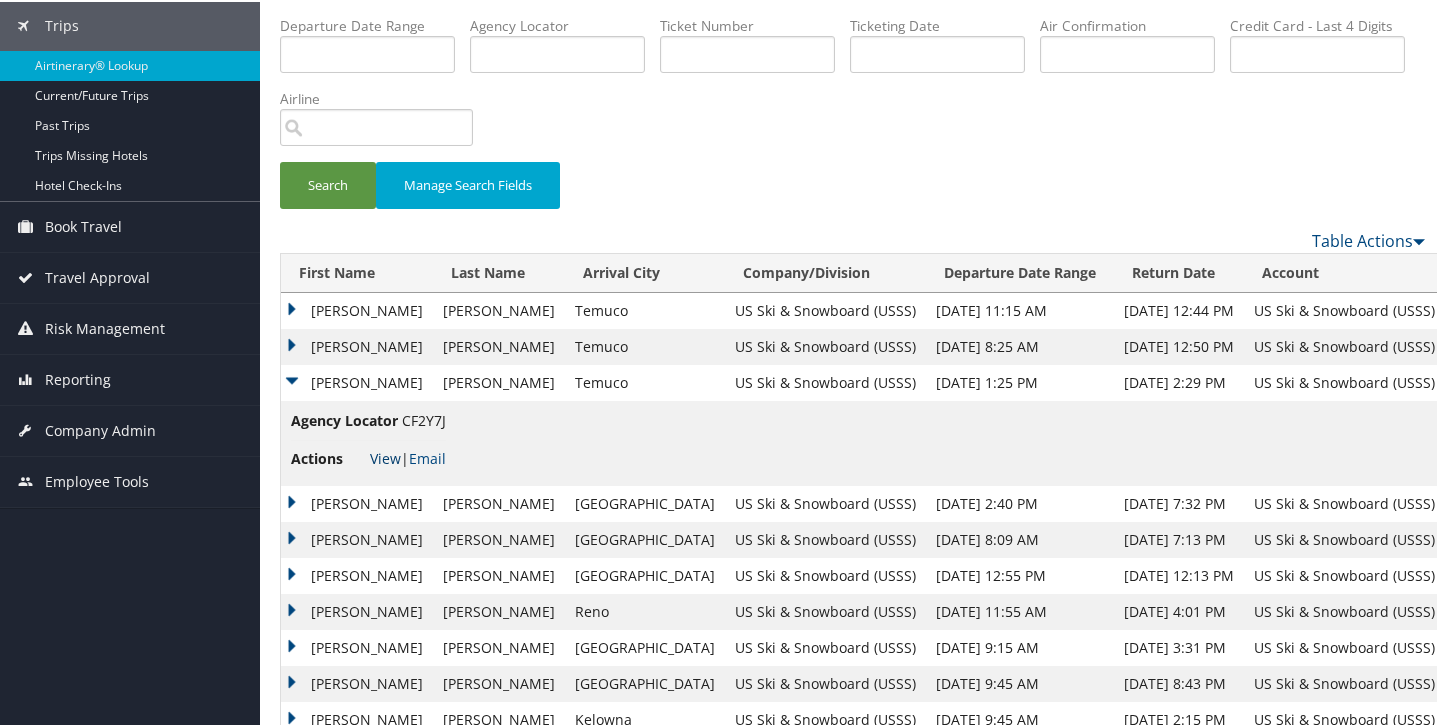 scroll, scrollTop: 143, scrollLeft: 0, axis: vertical 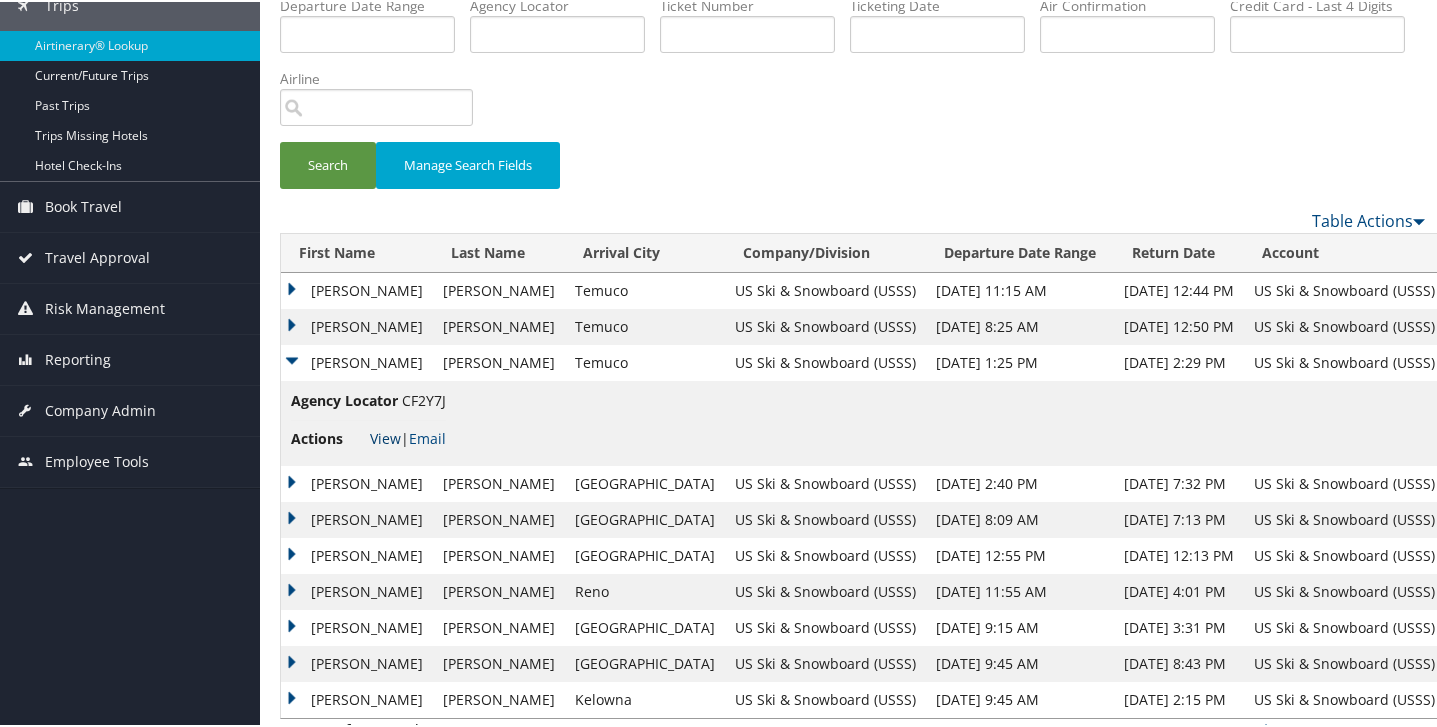click on "View" at bounding box center [385, 436] 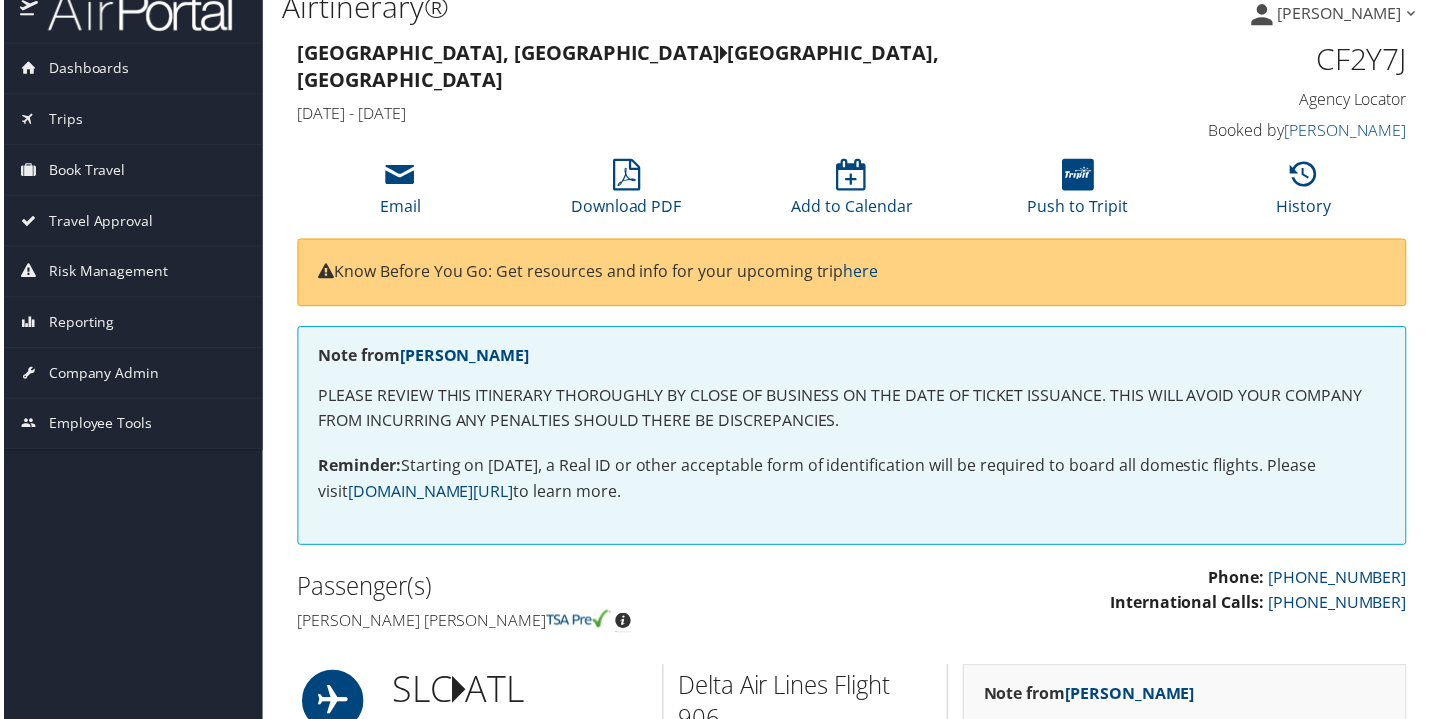 scroll, scrollTop: 0, scrollLeft: 0, axis: both 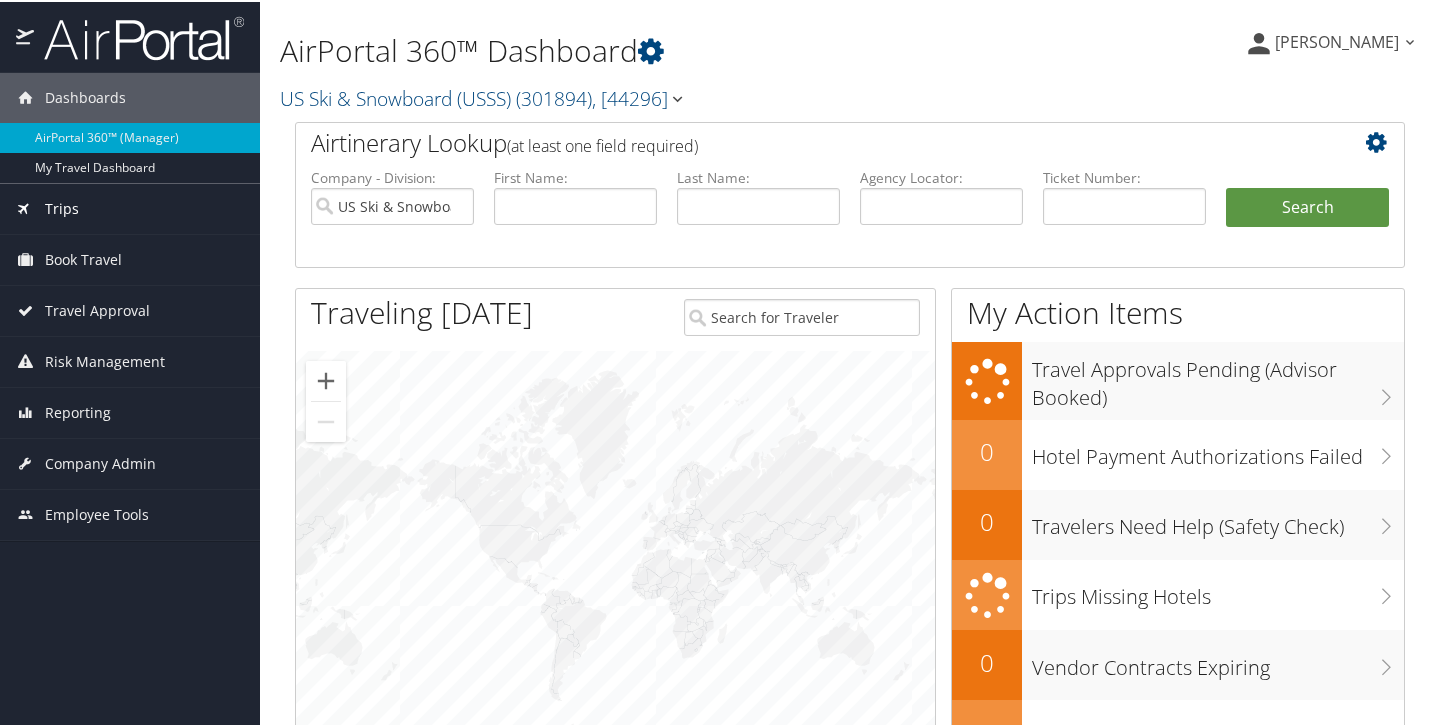 click on "Trips" at bounding box center (62, 207) 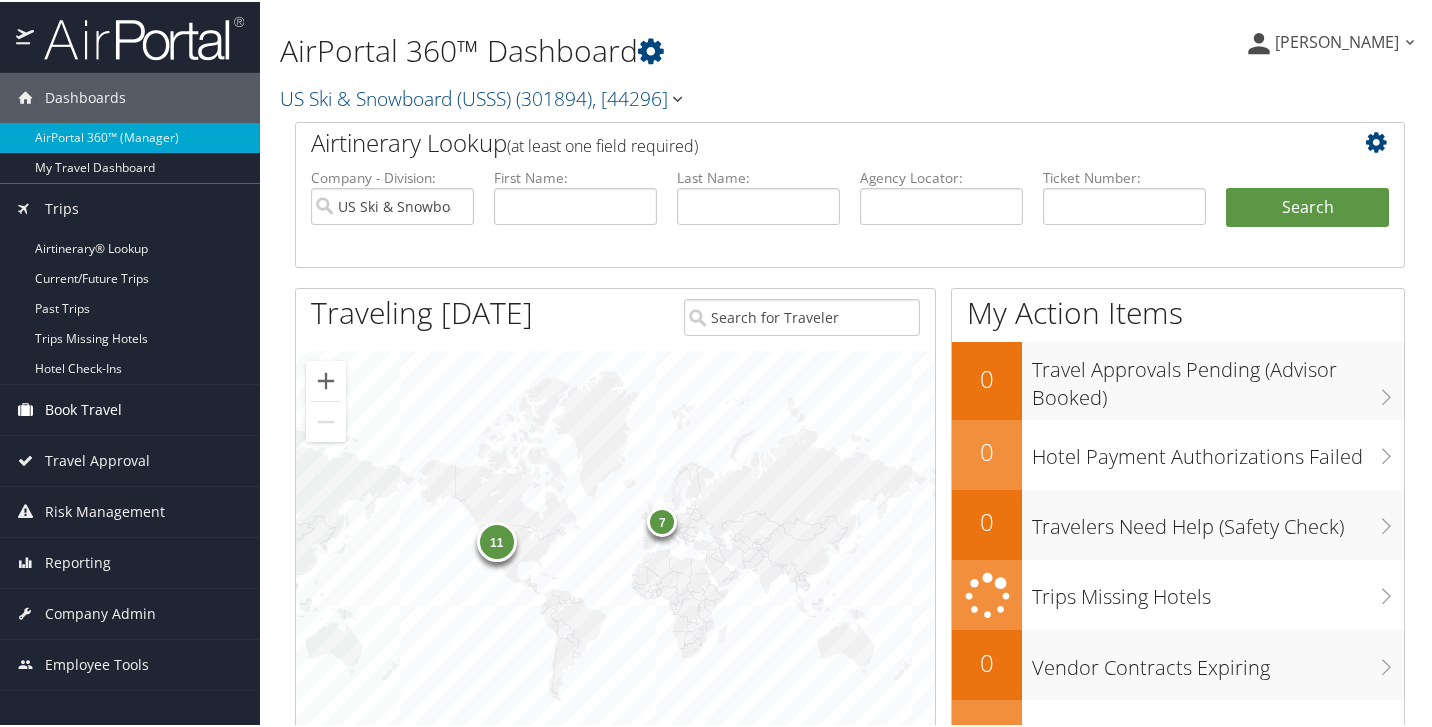 click on "Book Travel" at bounding box center [83, 408] 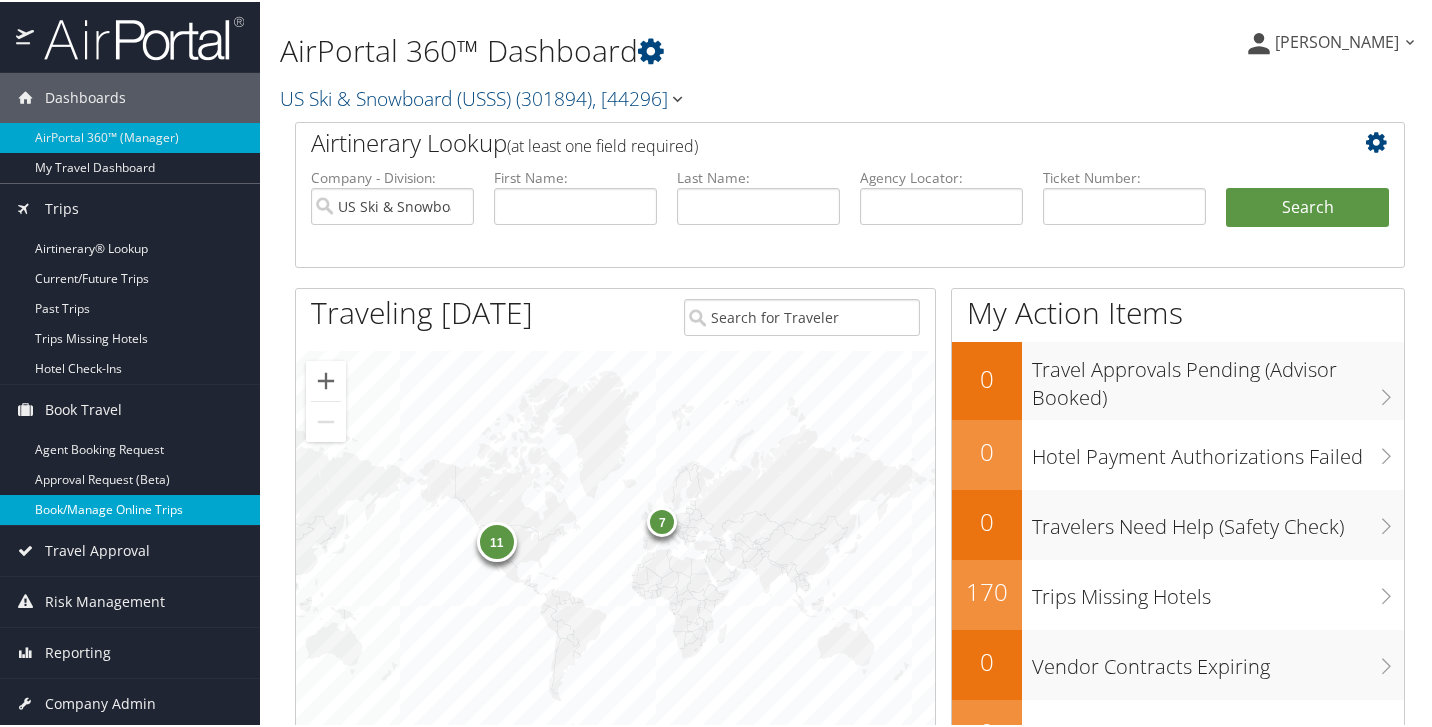 click on "Book/Manage Online Trips" at bounding box center (130, 508) 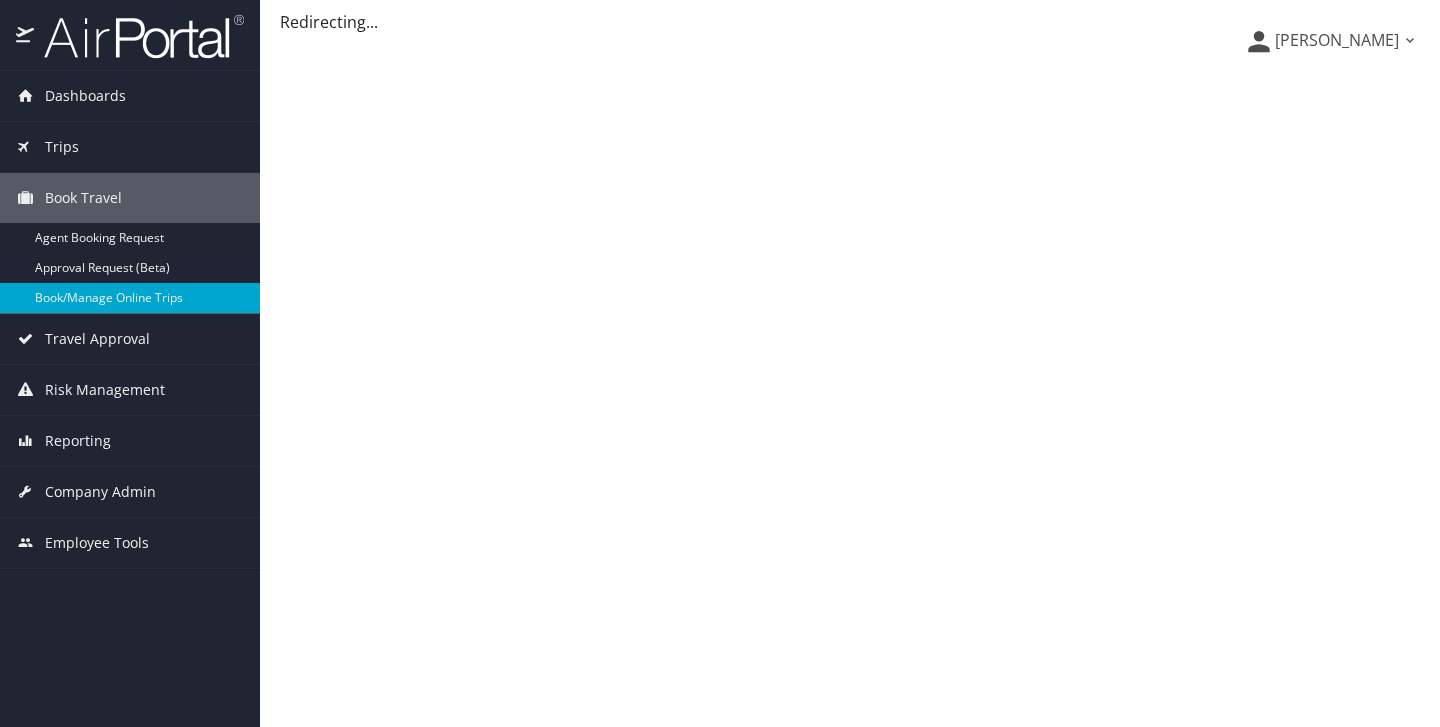 scroll, scrollTop: 0, scrollLeft: 0, axis: both 